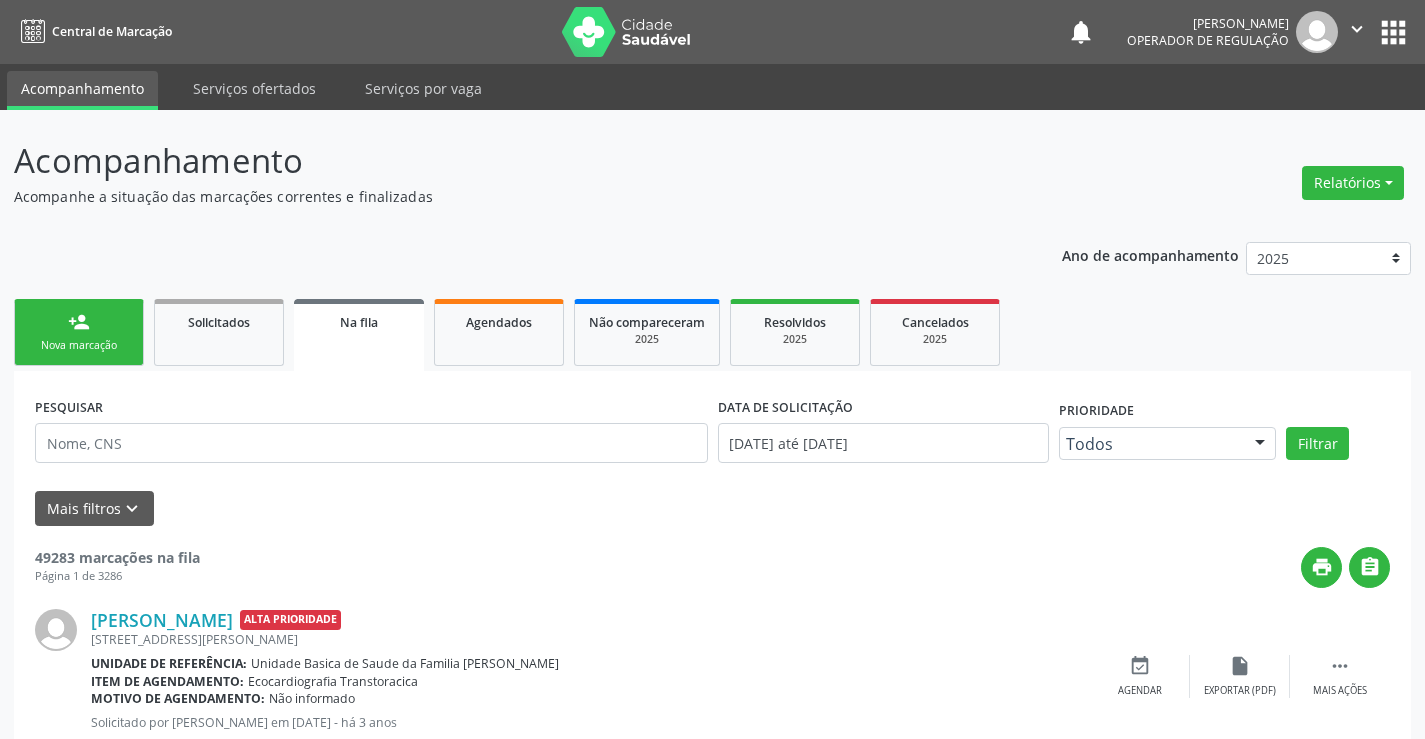 scroll, scrollTop: 0, scrollLeft: 0, axis: both 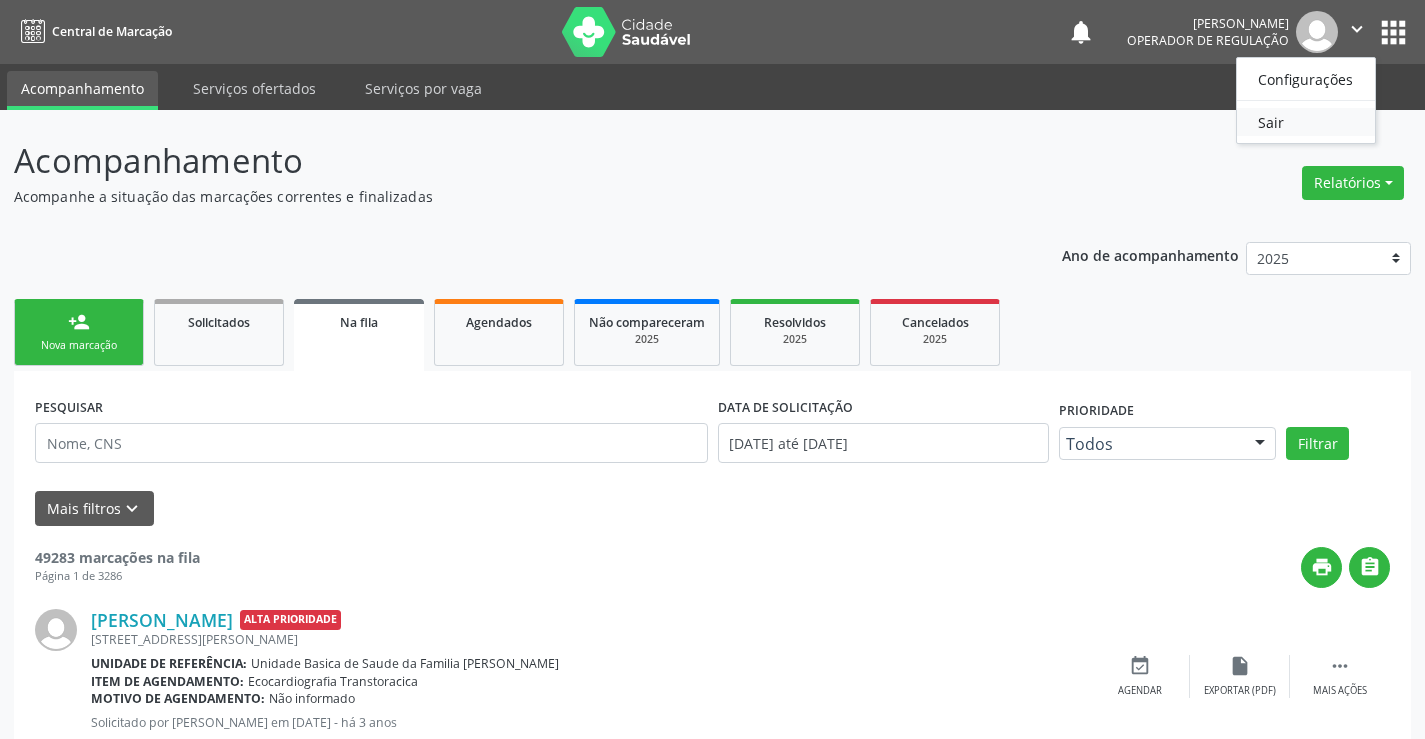click on "Sair" at bounding box center (1306, 122) 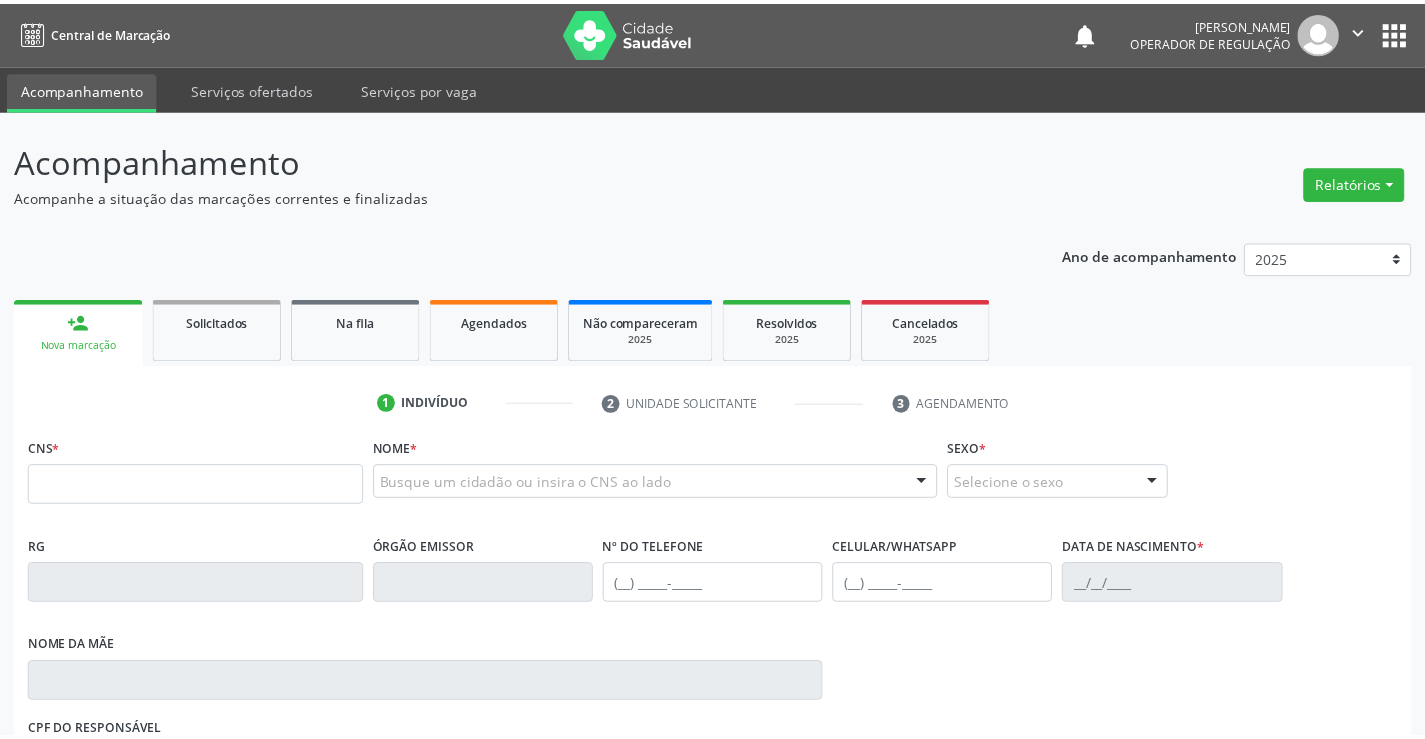 scroll, scrollTop: 0, scrollLeft: 0, axis: both 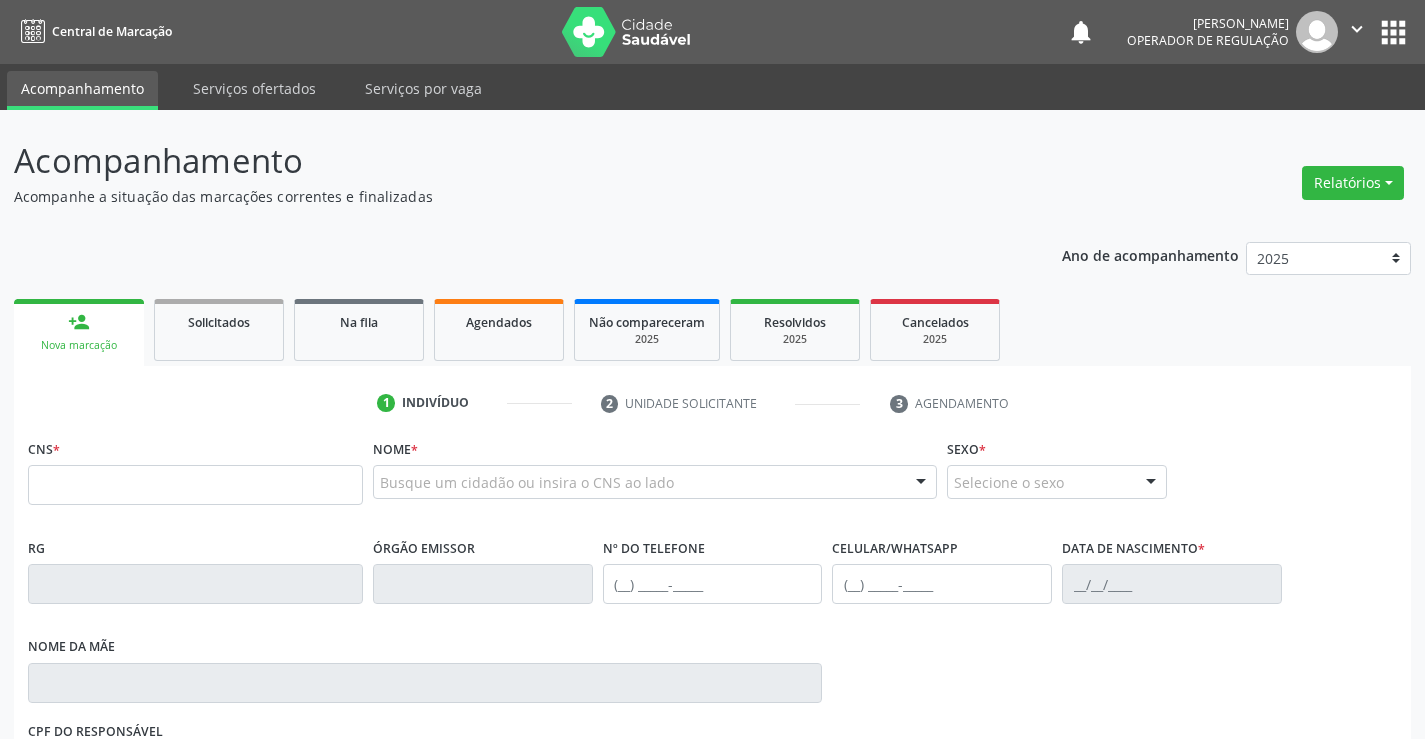 click at bounding box center (195, 485) 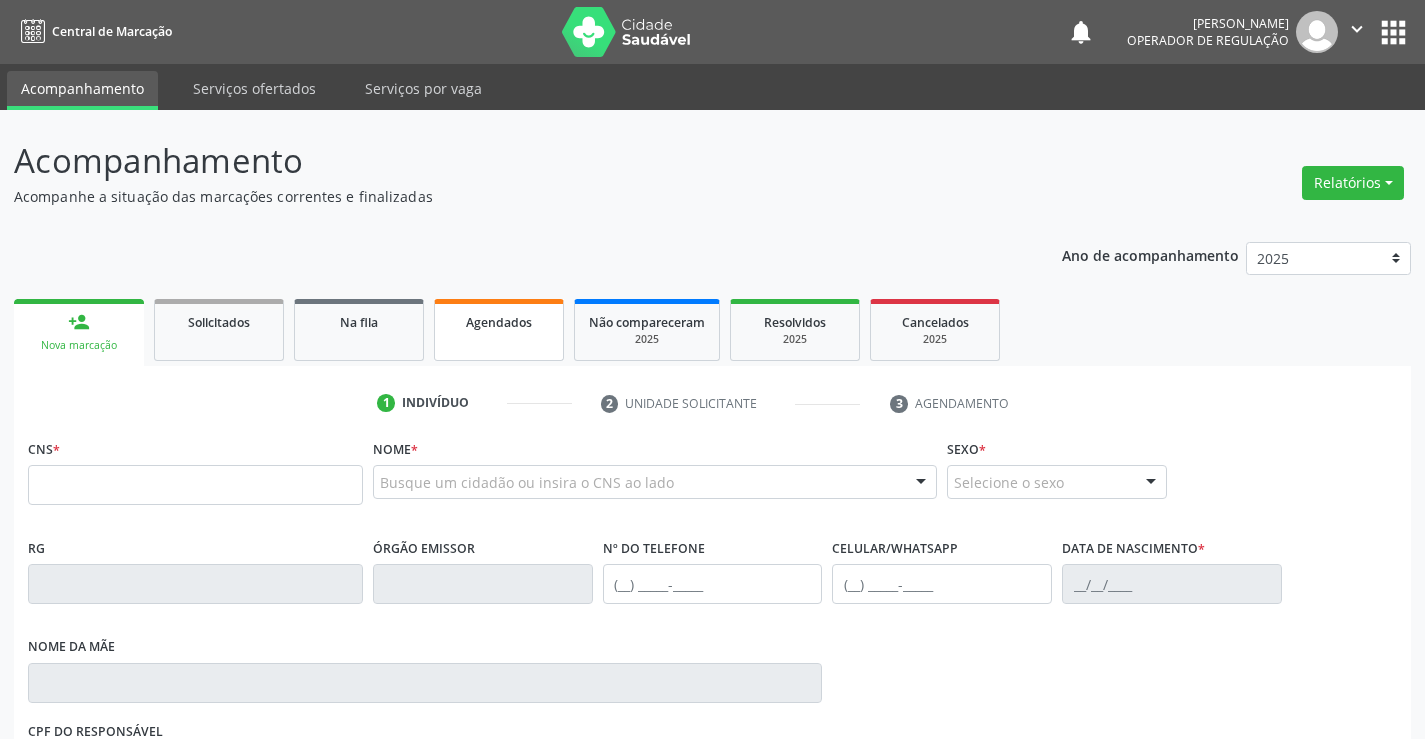 click on "Agendados" at bounding box center (499, 330) 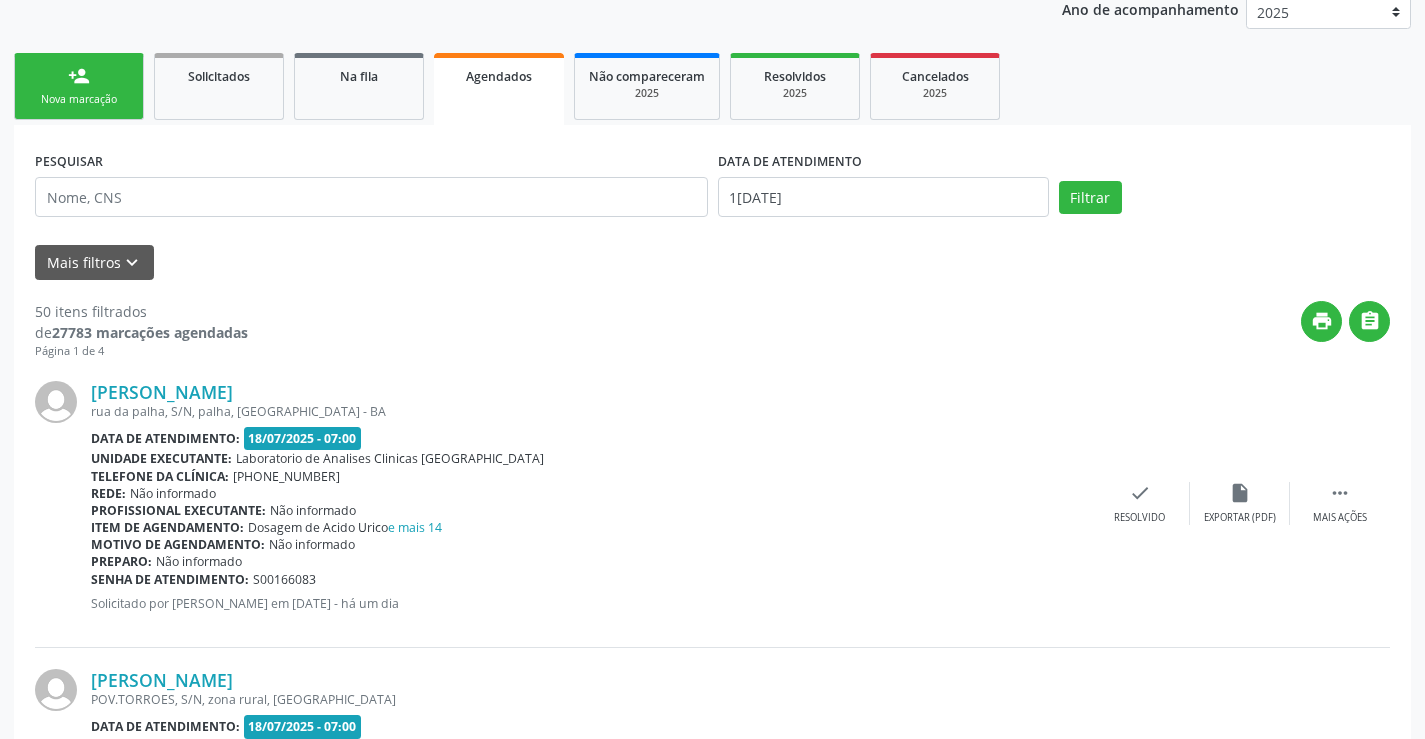 scroll, scrollTop: 0, scrollLeft: 0, axis: both 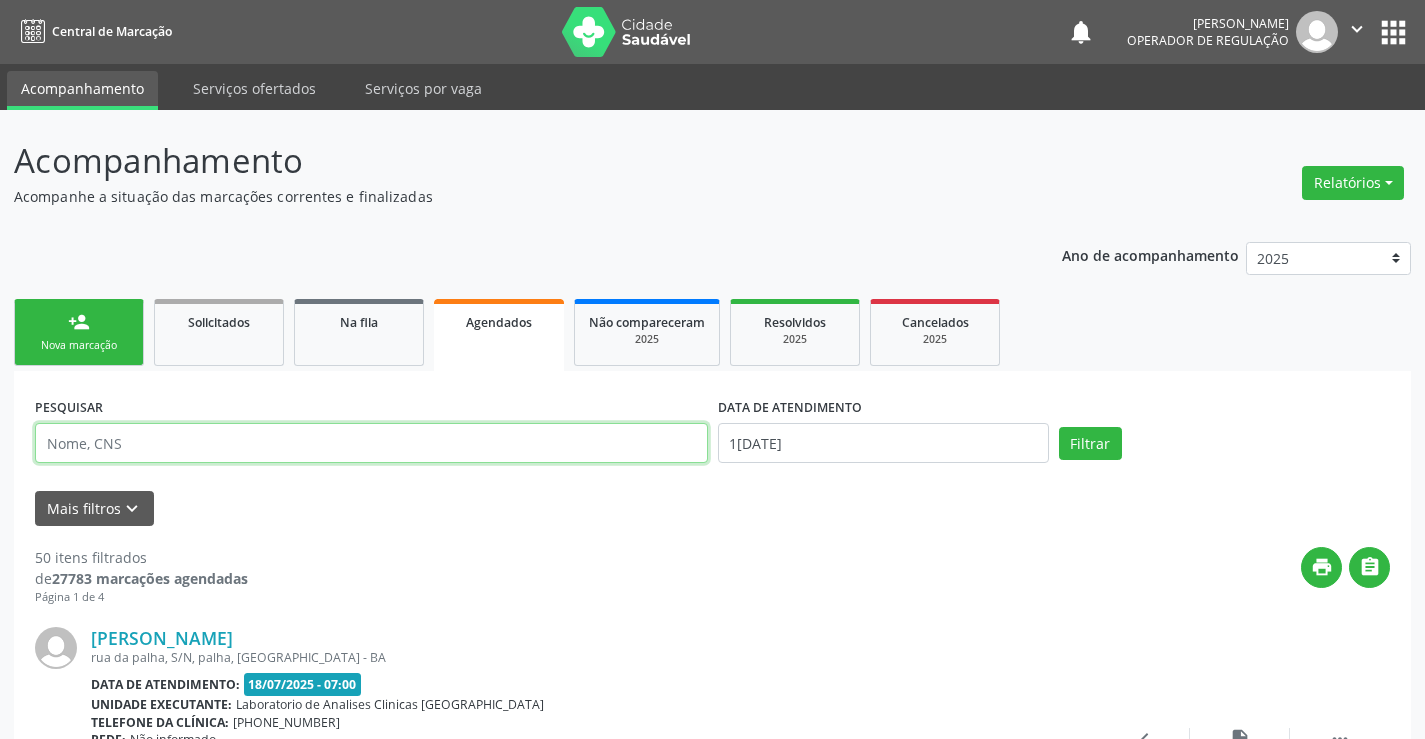 click at bounding box center [371, 443] 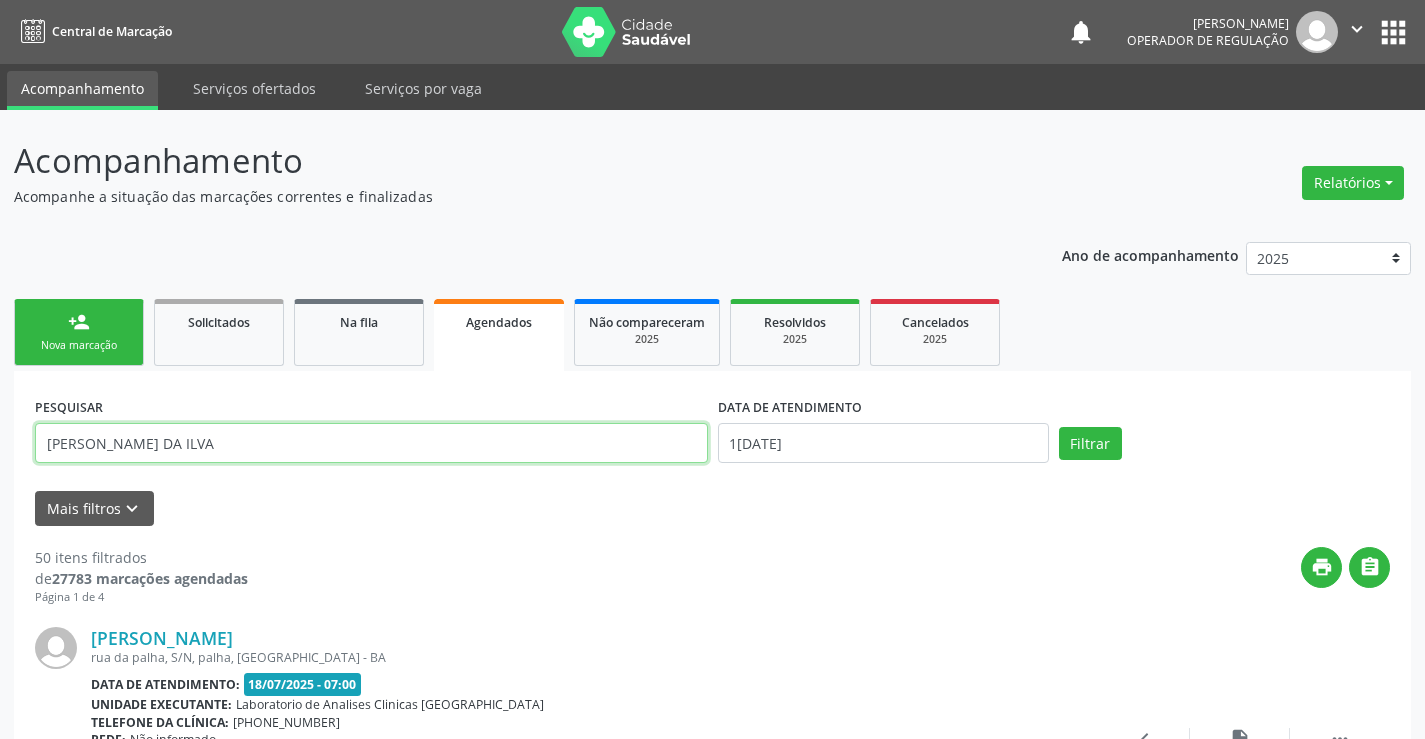 click on "[PERSON_NAME] DA ILVA" at bounding box center [371, 443] 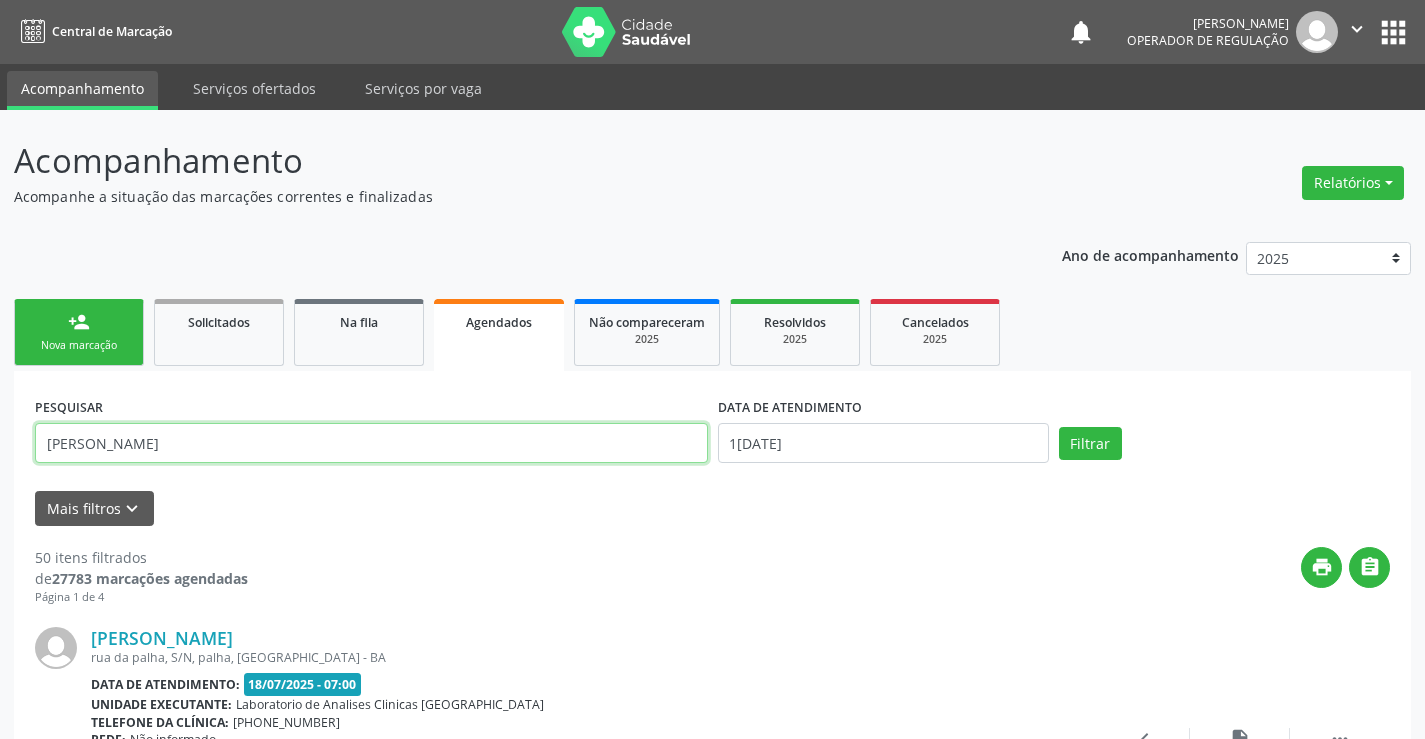 type on "[PERSON_NAME]" 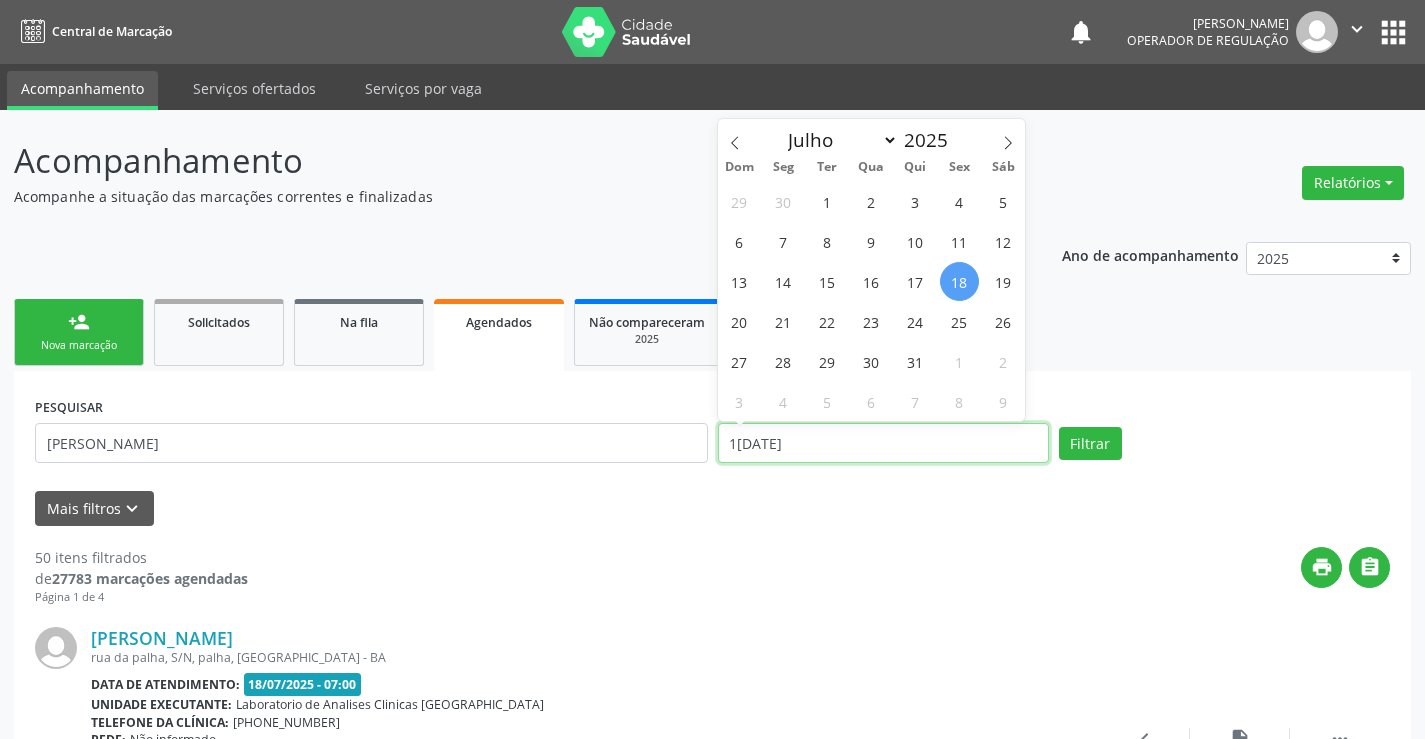 click on "1[DATE]" at bounding box center [883, 443] 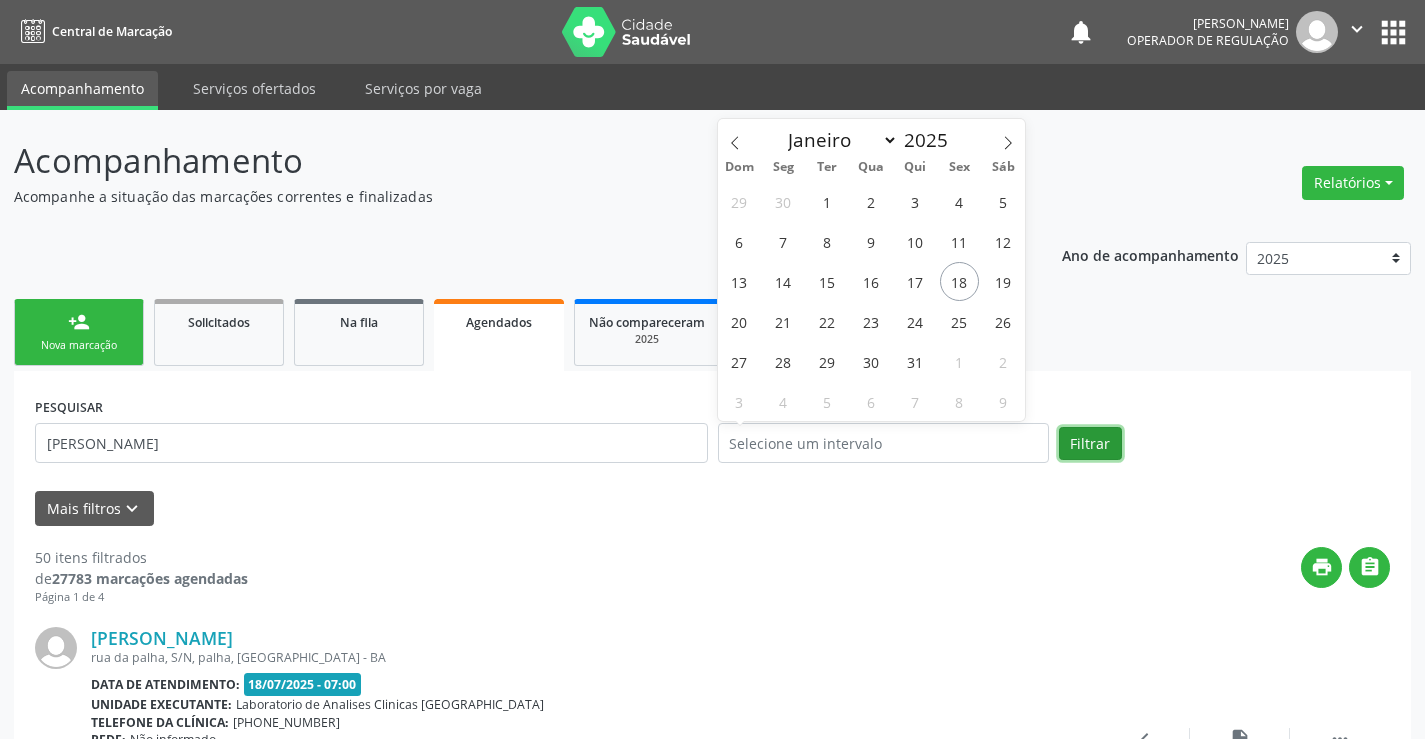 click on "Filtrar" at bounding box center (1090, 444) 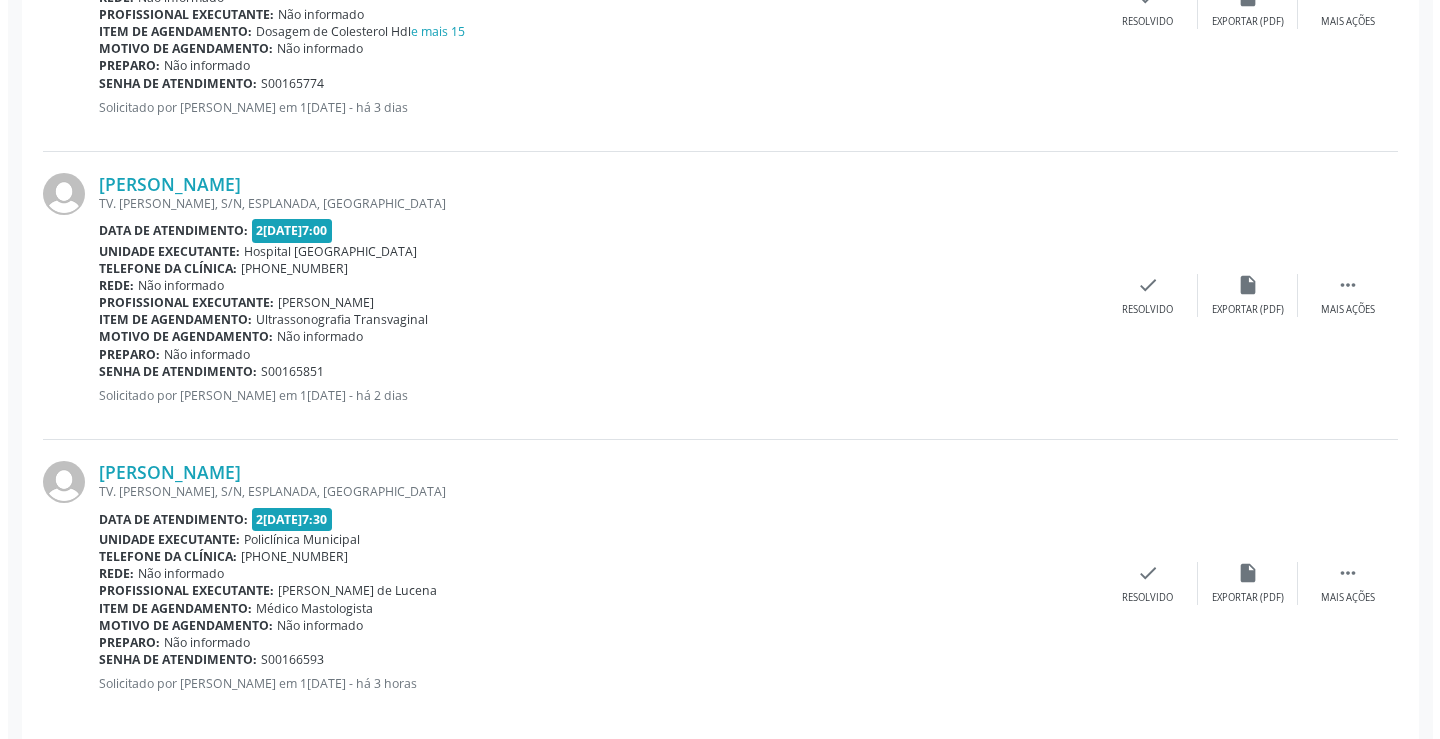 scroll, scrollTop: 765, scrollLeft: 0, axis: vertical 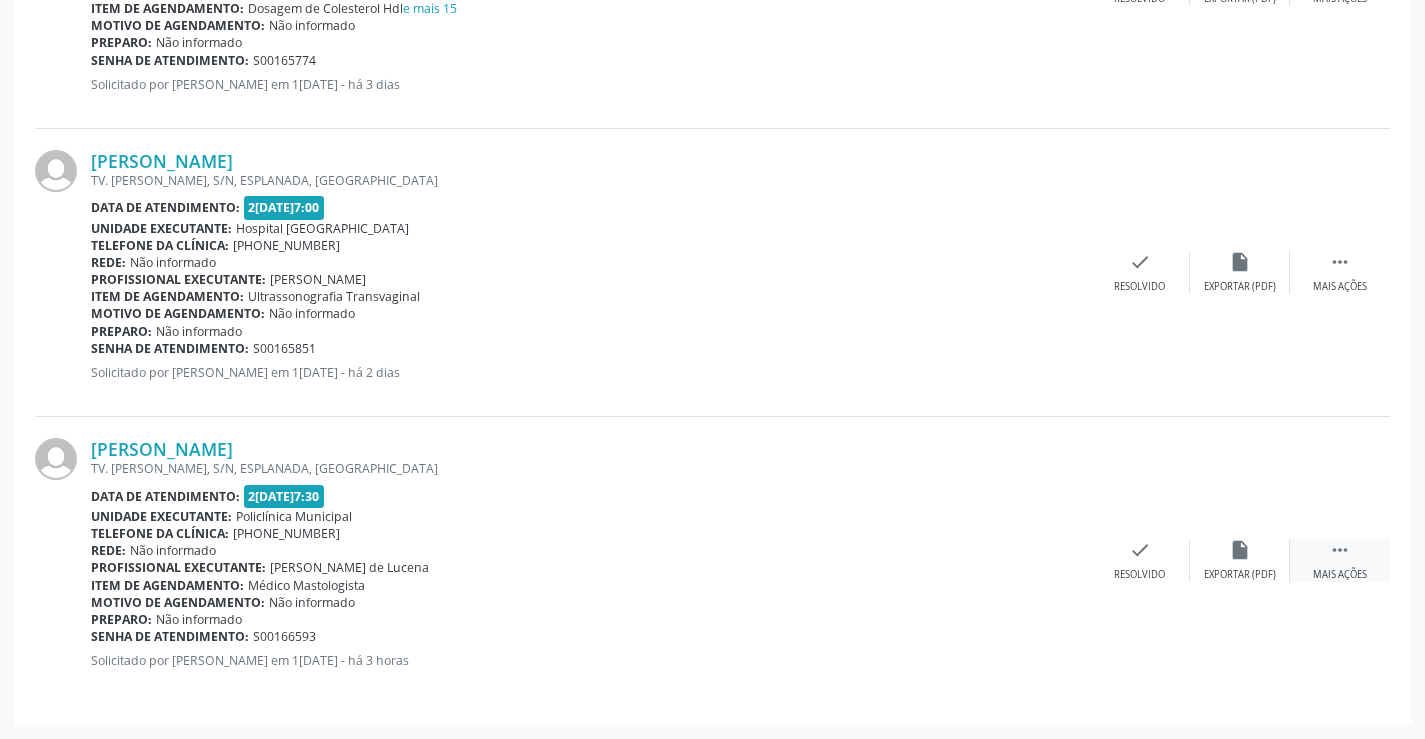 click on "" at bounding box center (1340, 550) 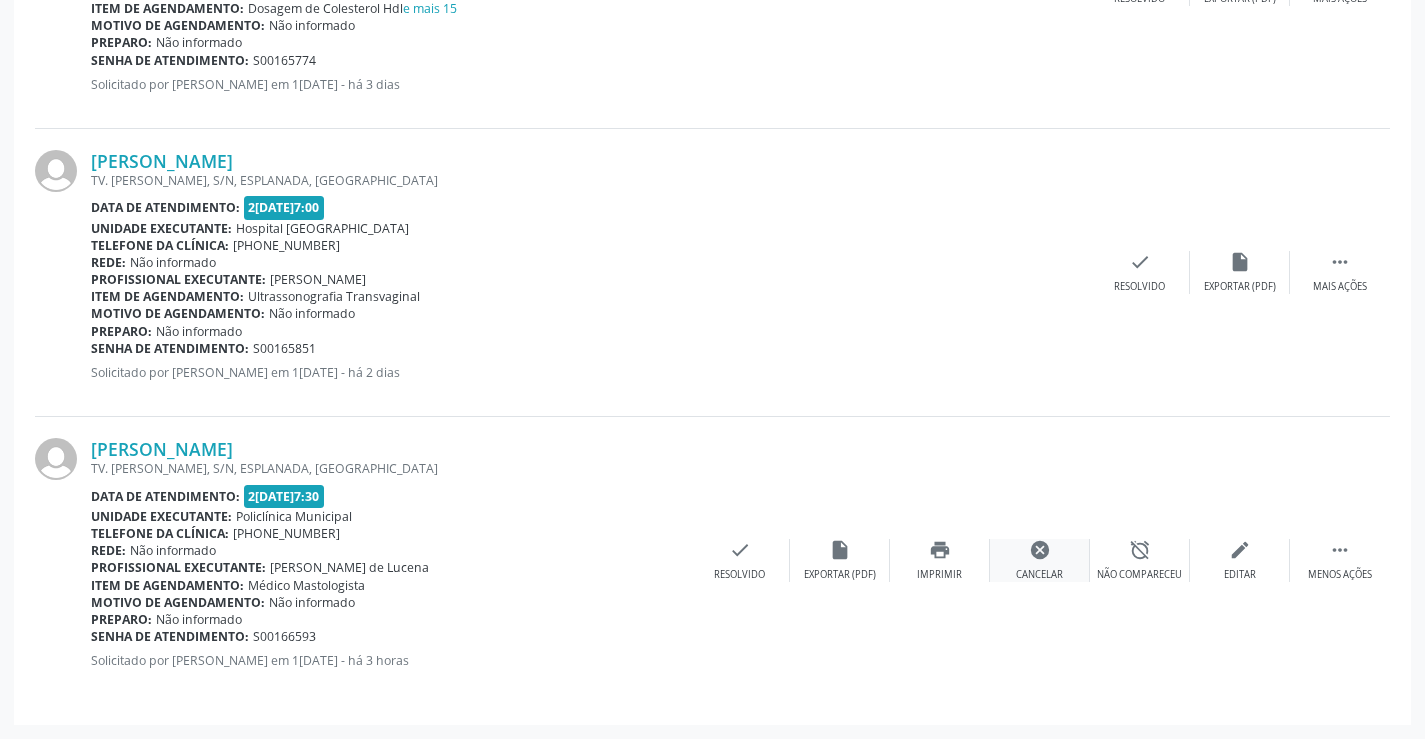 click on "cancel" at bounding box center [1040, 550] 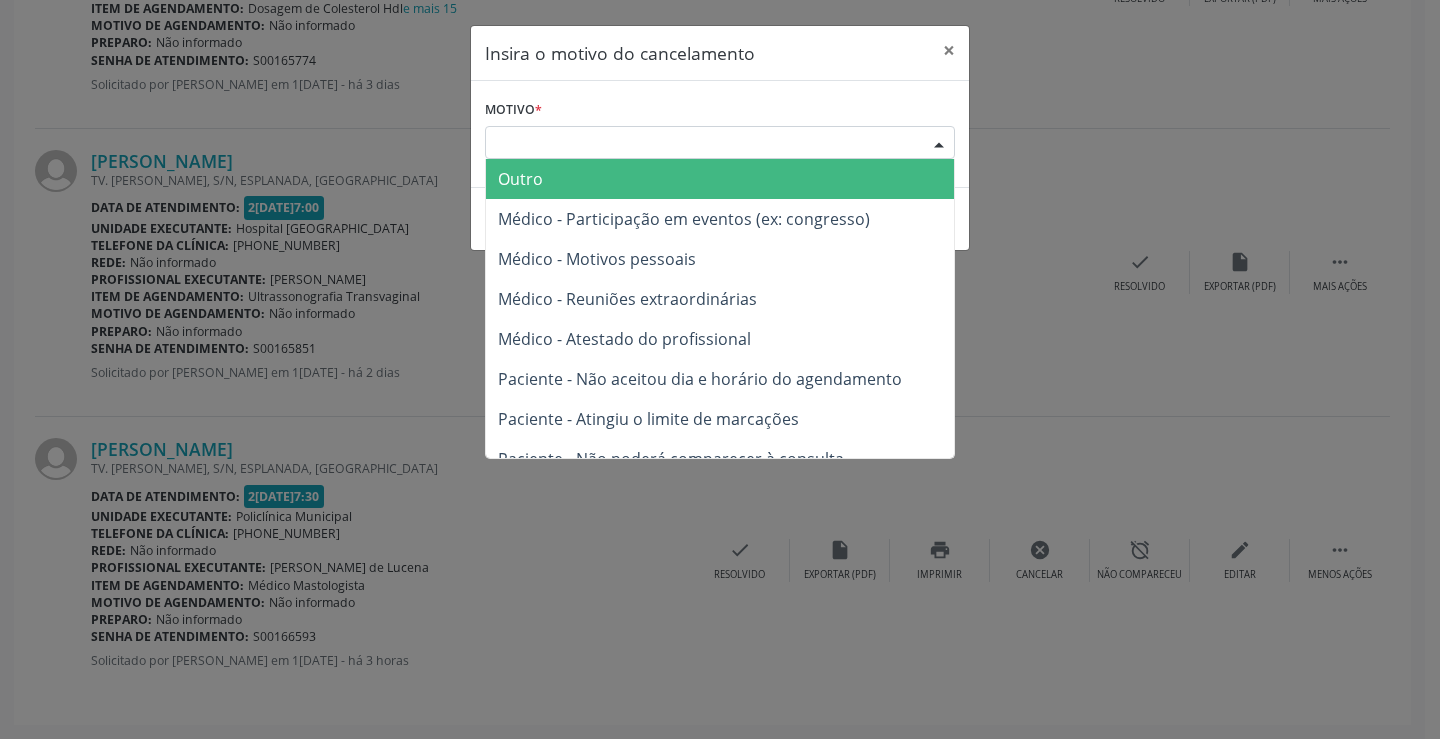 click on "Escolha o motivo" at bounding box center [720, 143] 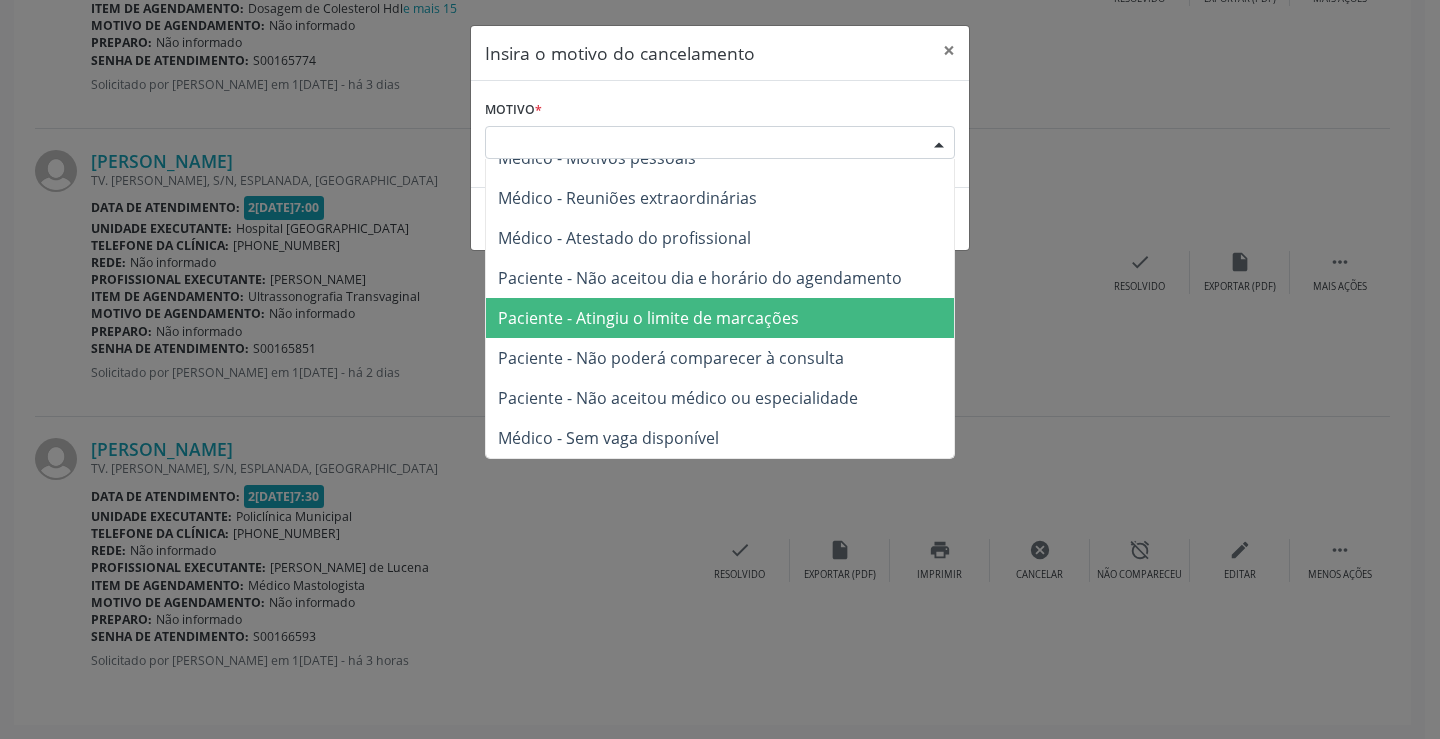 scroll, scrollTop: 0, scrollLeft: 0, axis: both 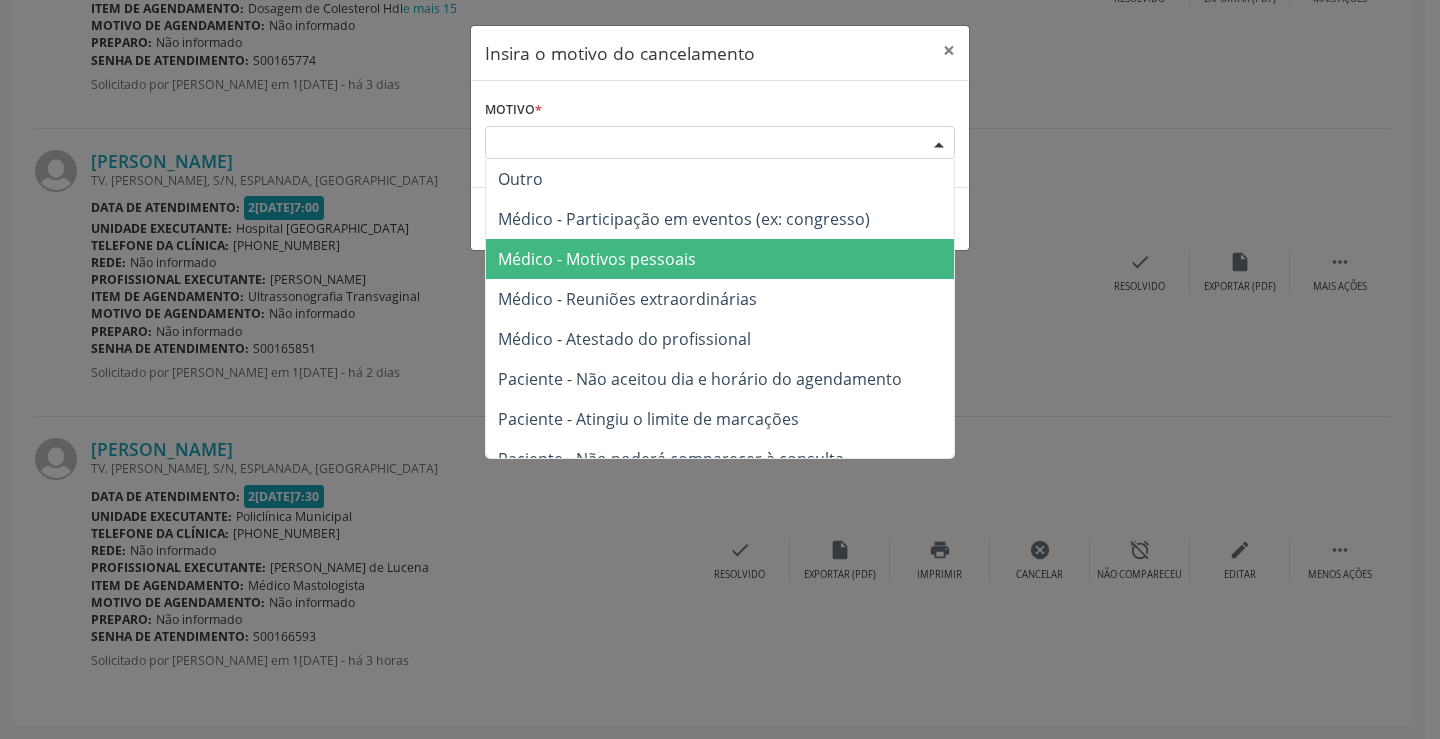click on "Médico - Motivos pessoais" at bounding box center (720, 259) 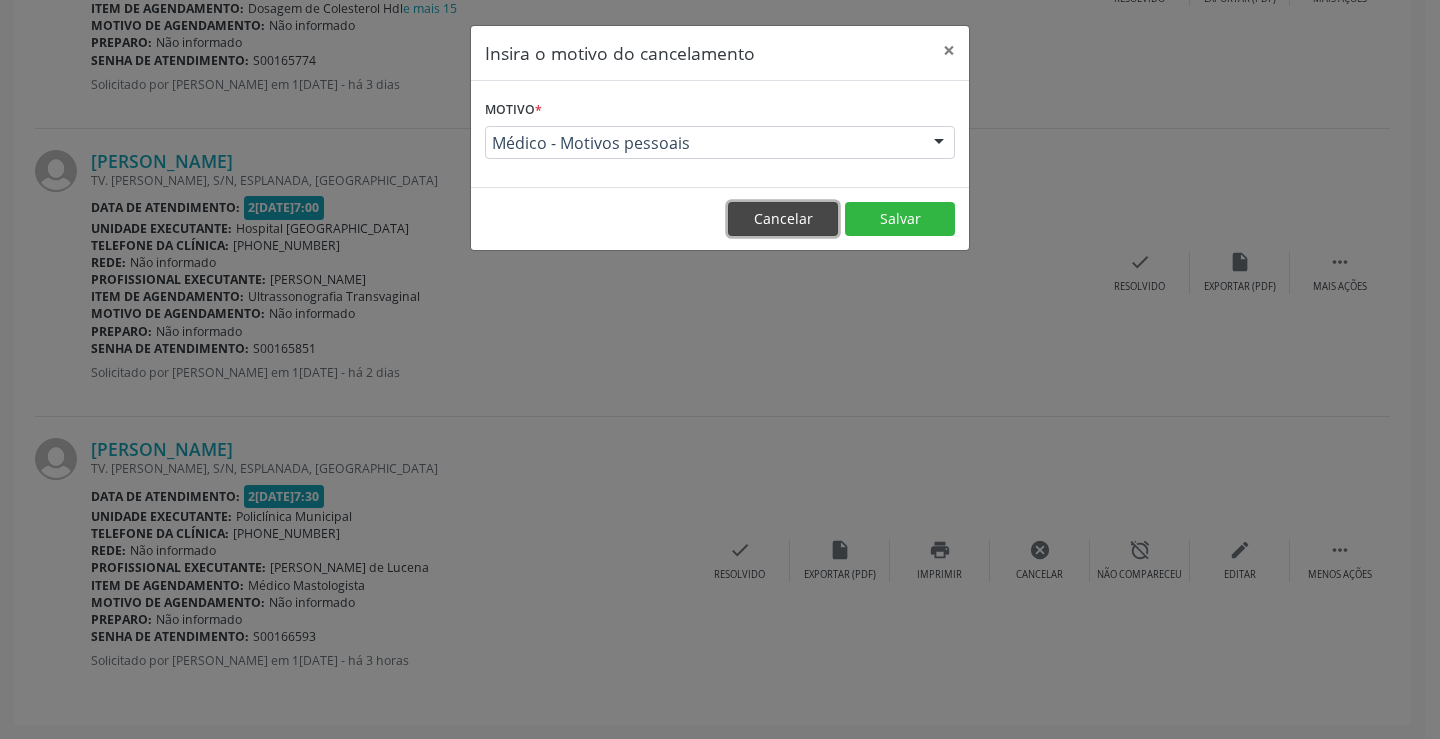 click on "Cancelar" at bounding box center (783, 219) 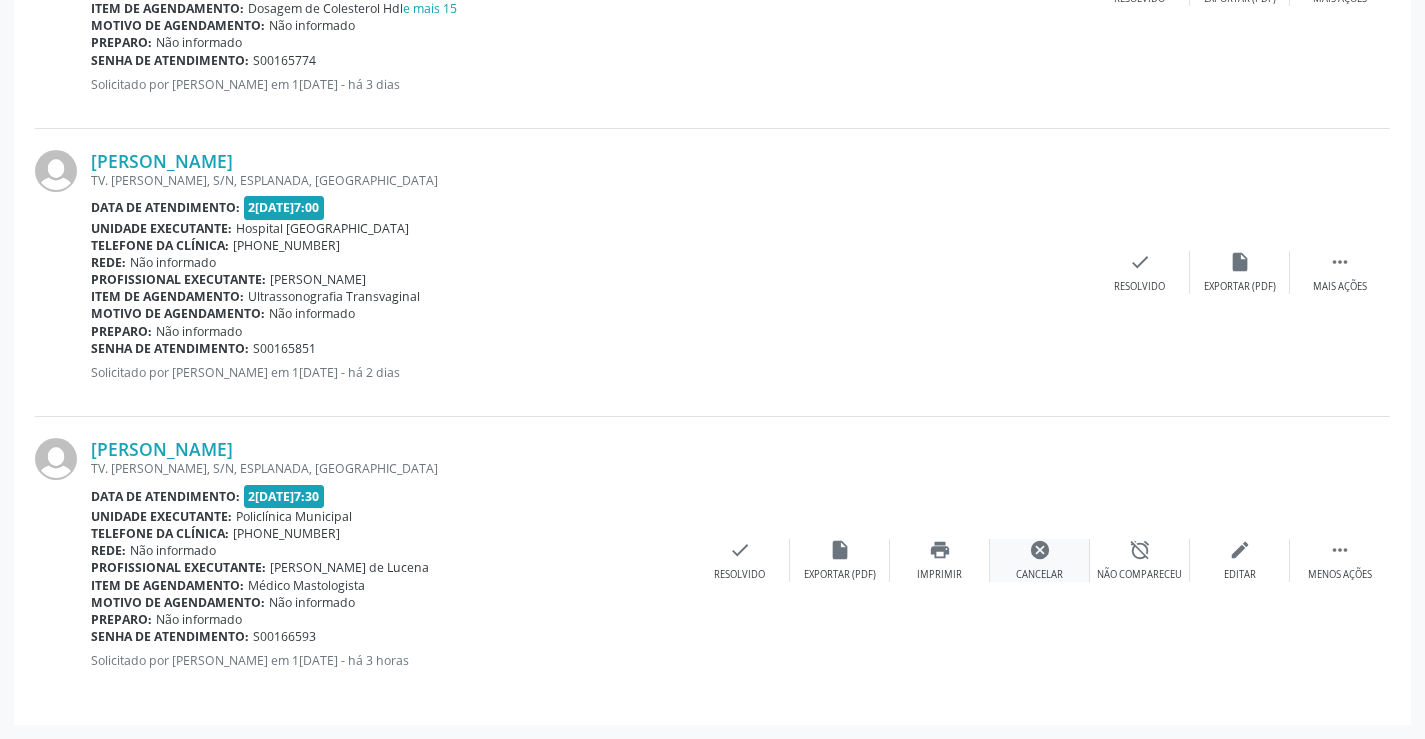 click on "cancel" at bounding box center (1040, 550) 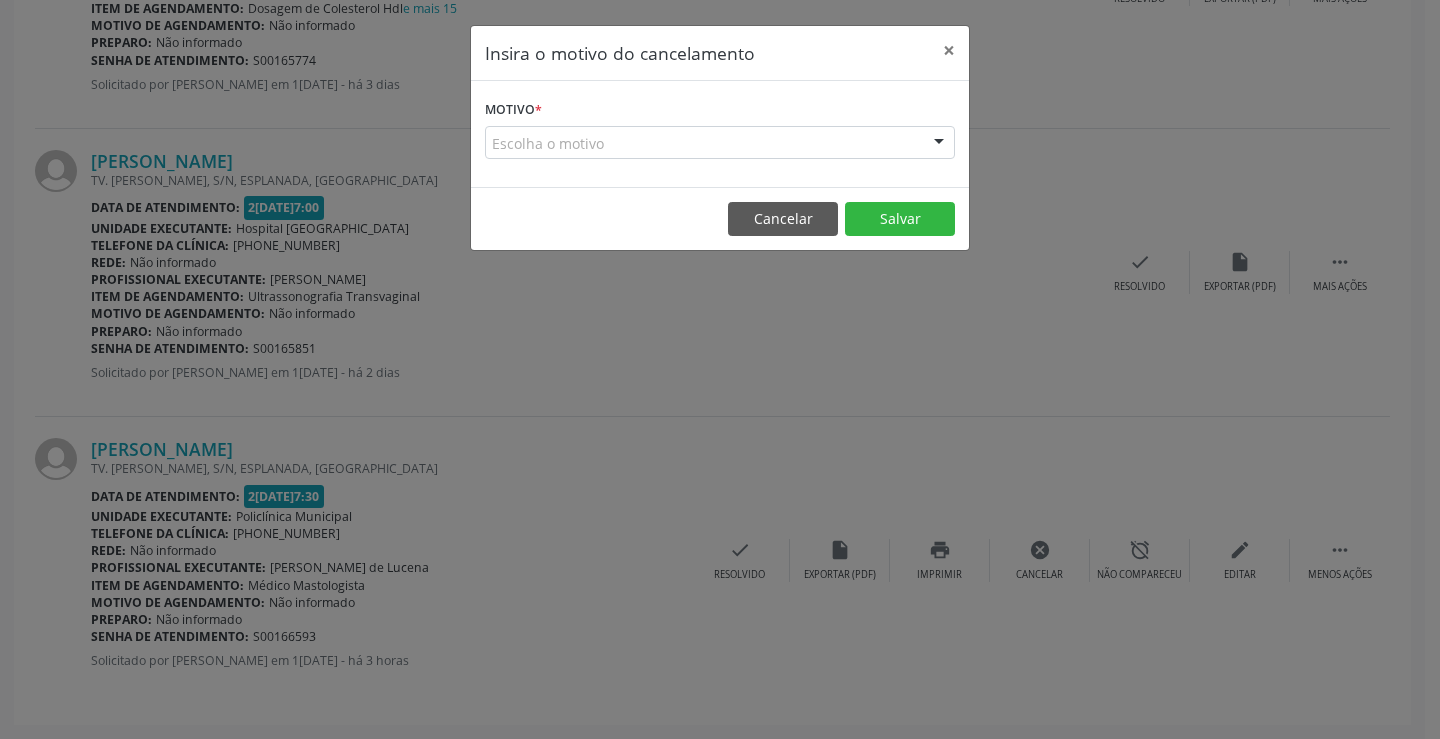 click on "Escolha o motivo" at bounding box center (720, 143) 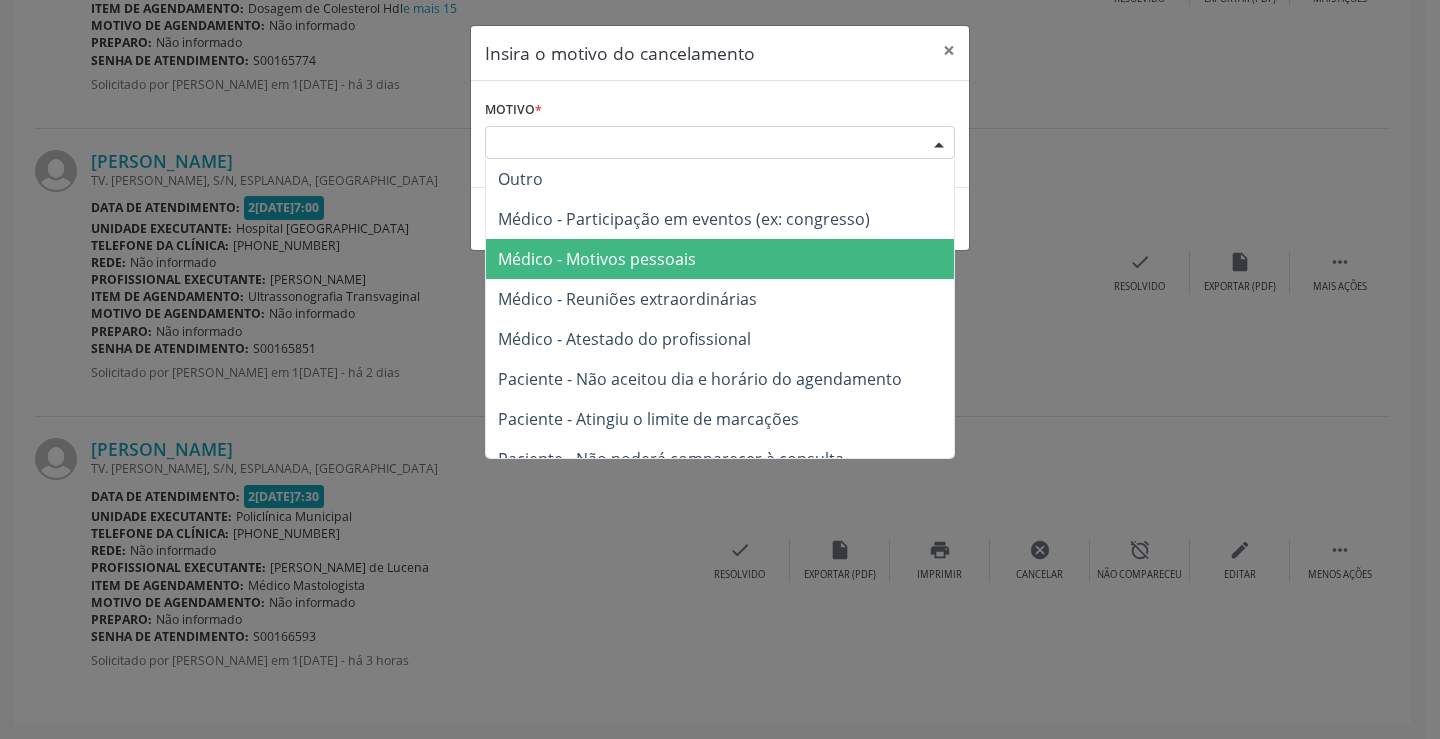 click on "Médico - Motivos pessoais" at bounding box center [720, 259] 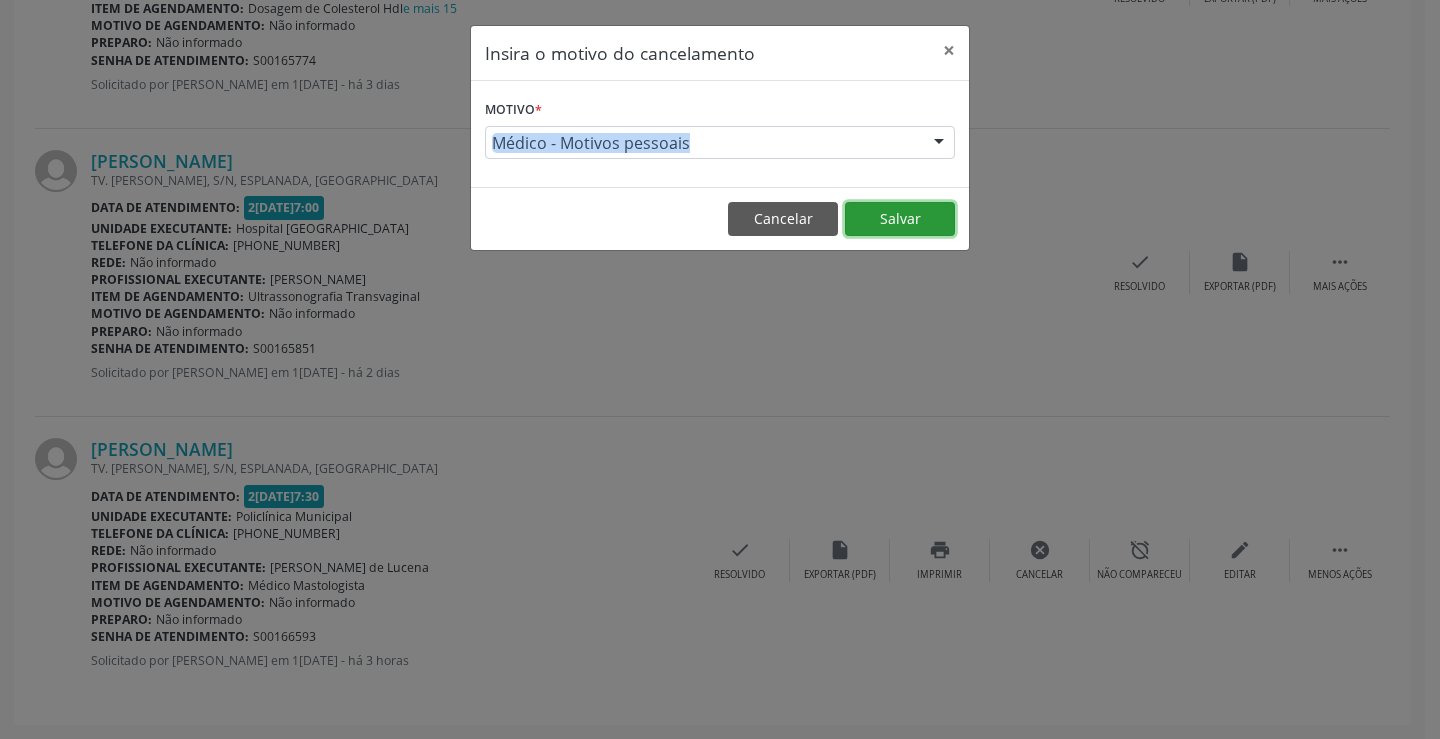 click on "Salvar" at bounding box center (900, 219) 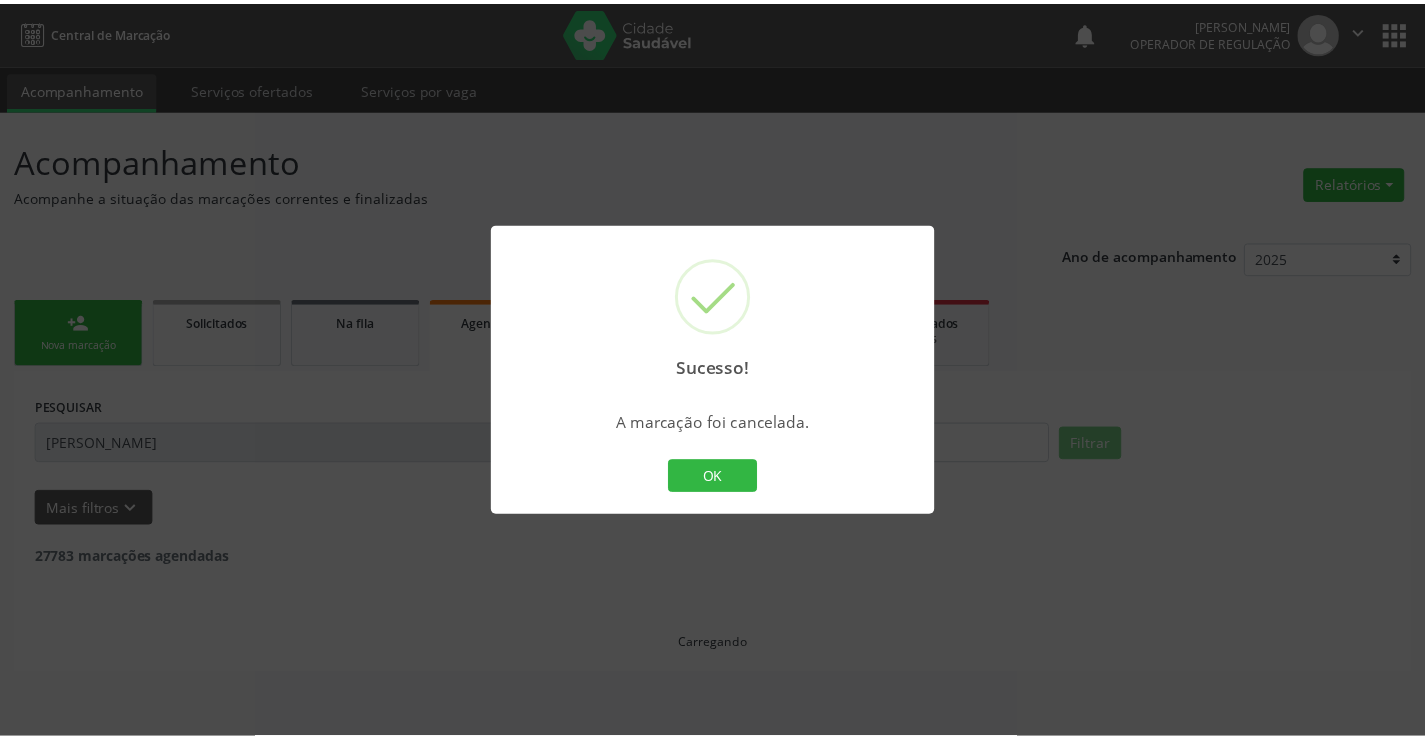 scroll, scrollTop: 0, scrollLeft: 0, axis: both 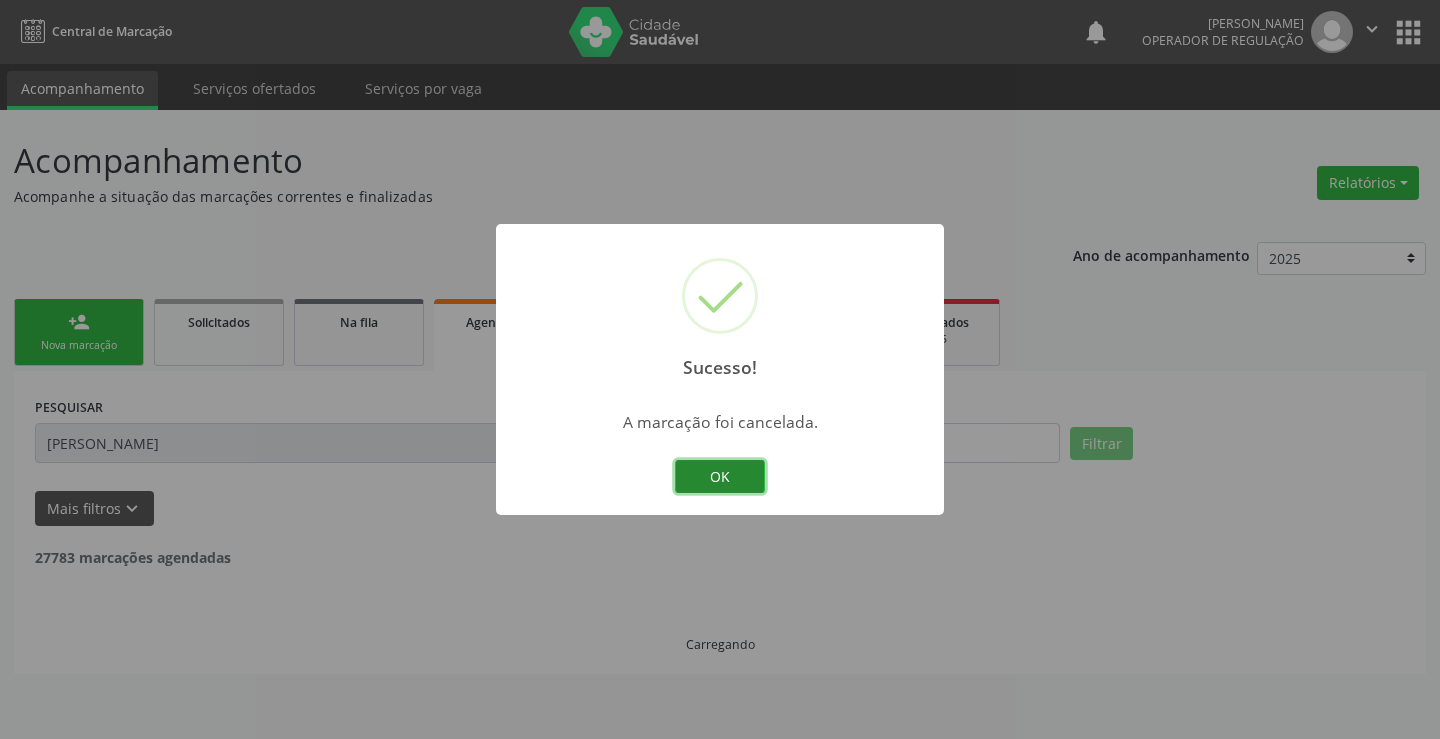 click on "OK" at bounding box center (720, 477) 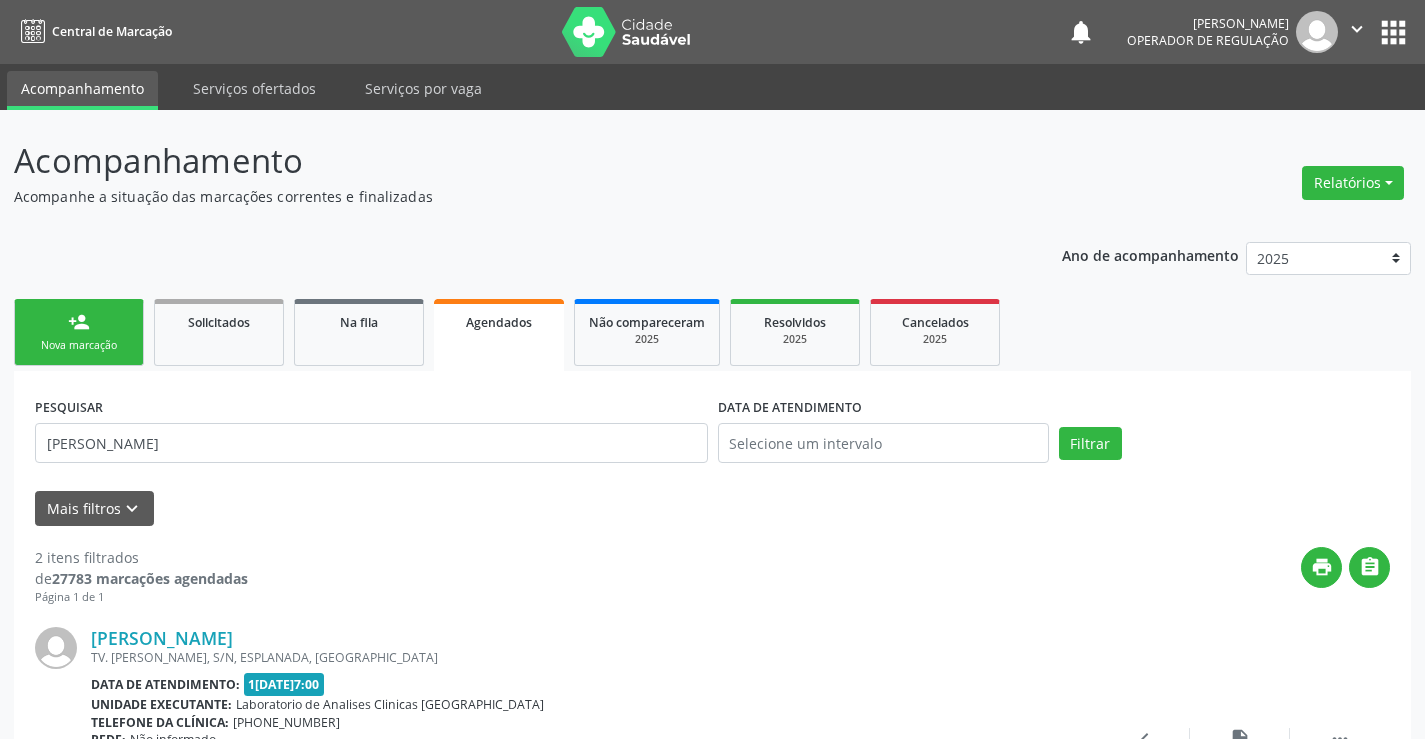 click on "person_add" at bounding box center [79, 322] 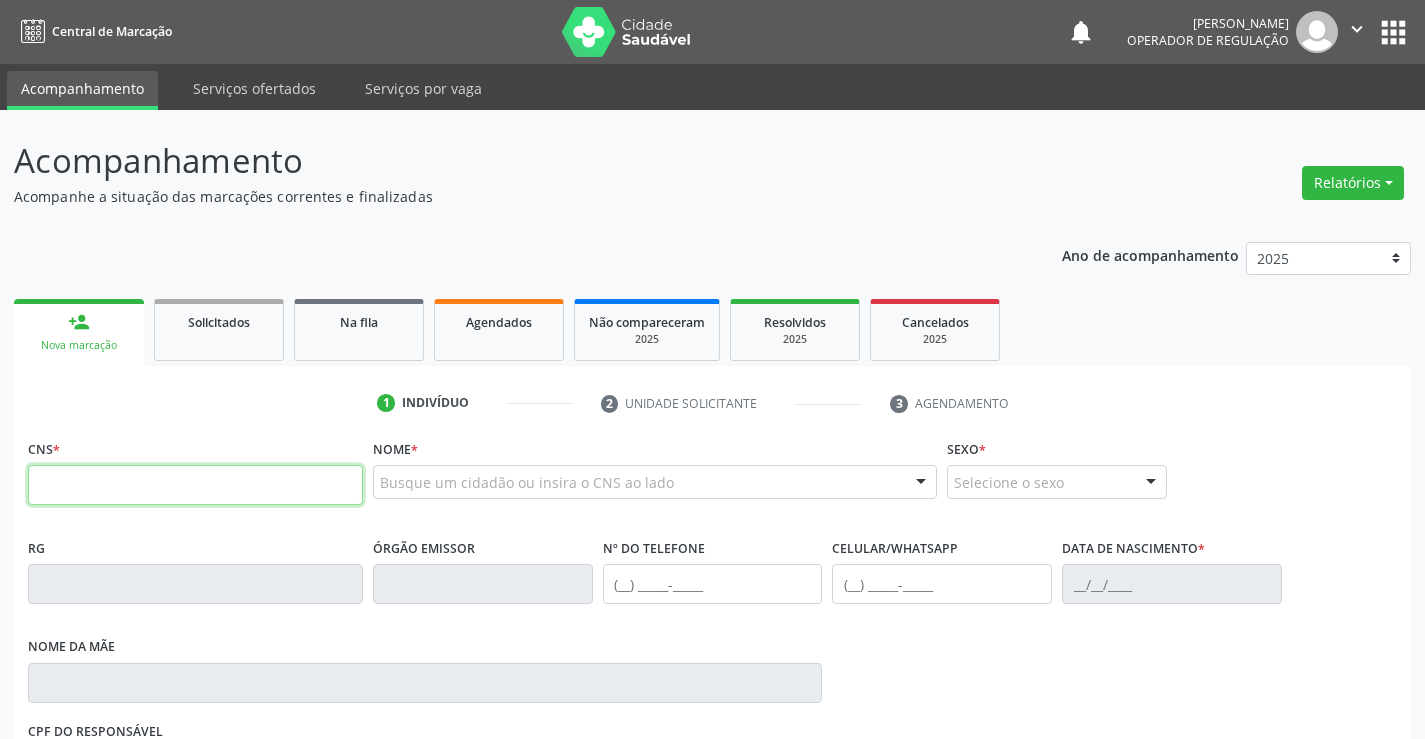 click at bounding box center [195, 485] 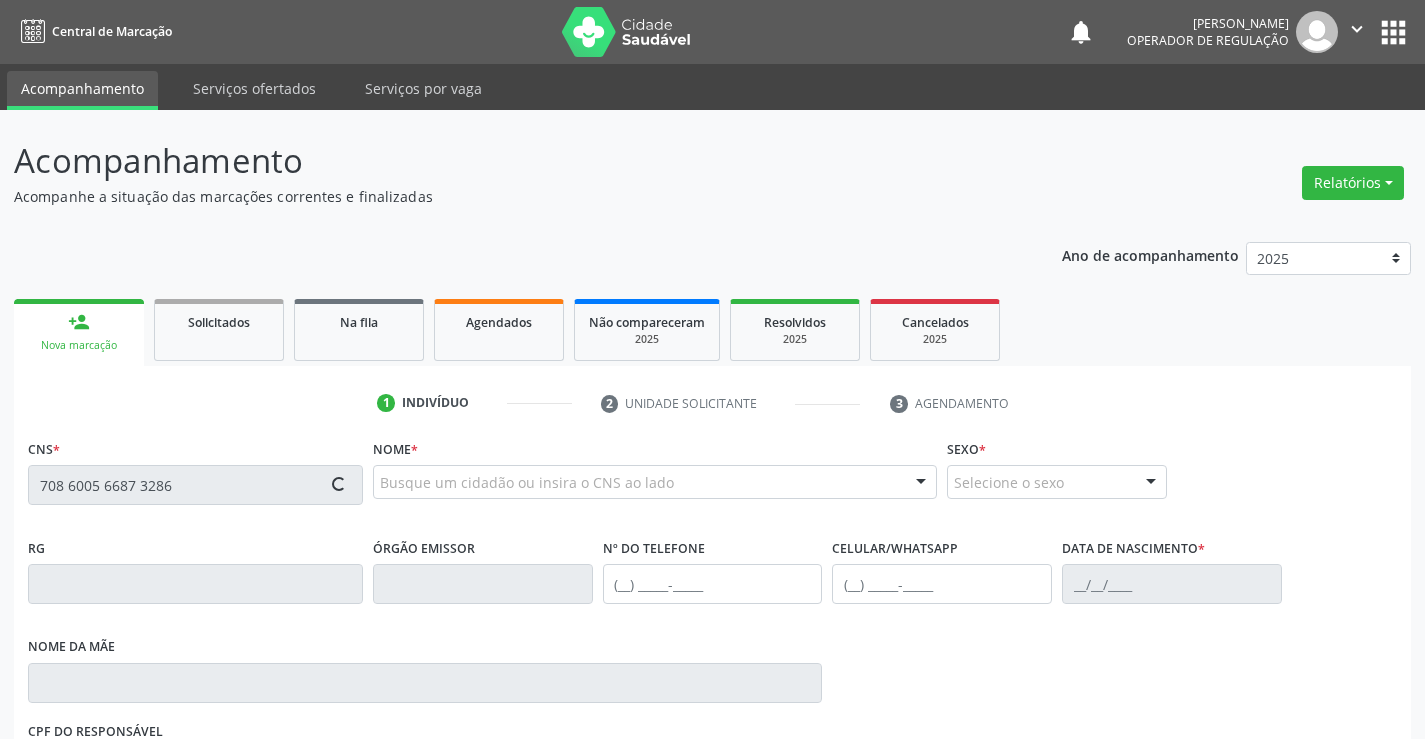type on "708 6005 6687 3286" 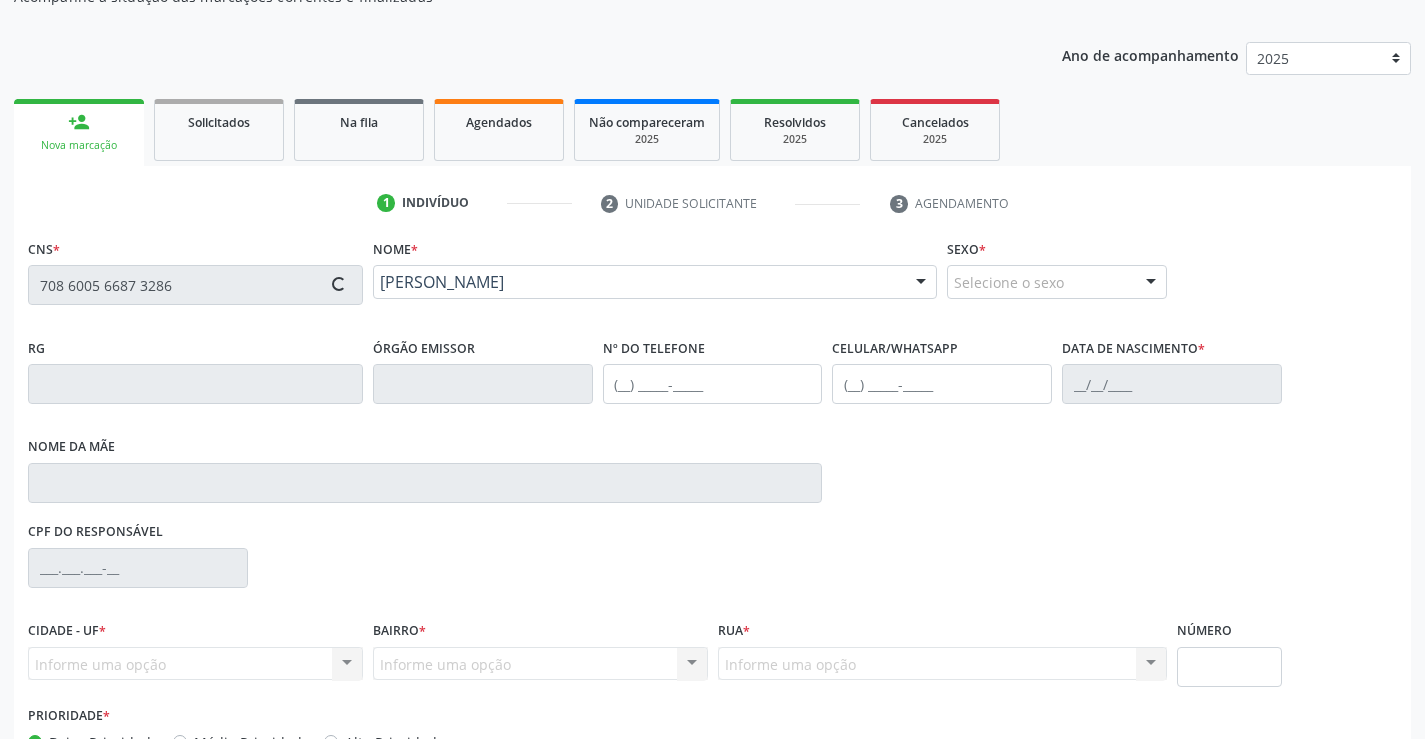 scroll, scrollTop: 331, scrollLeft: 0, axis: vertical 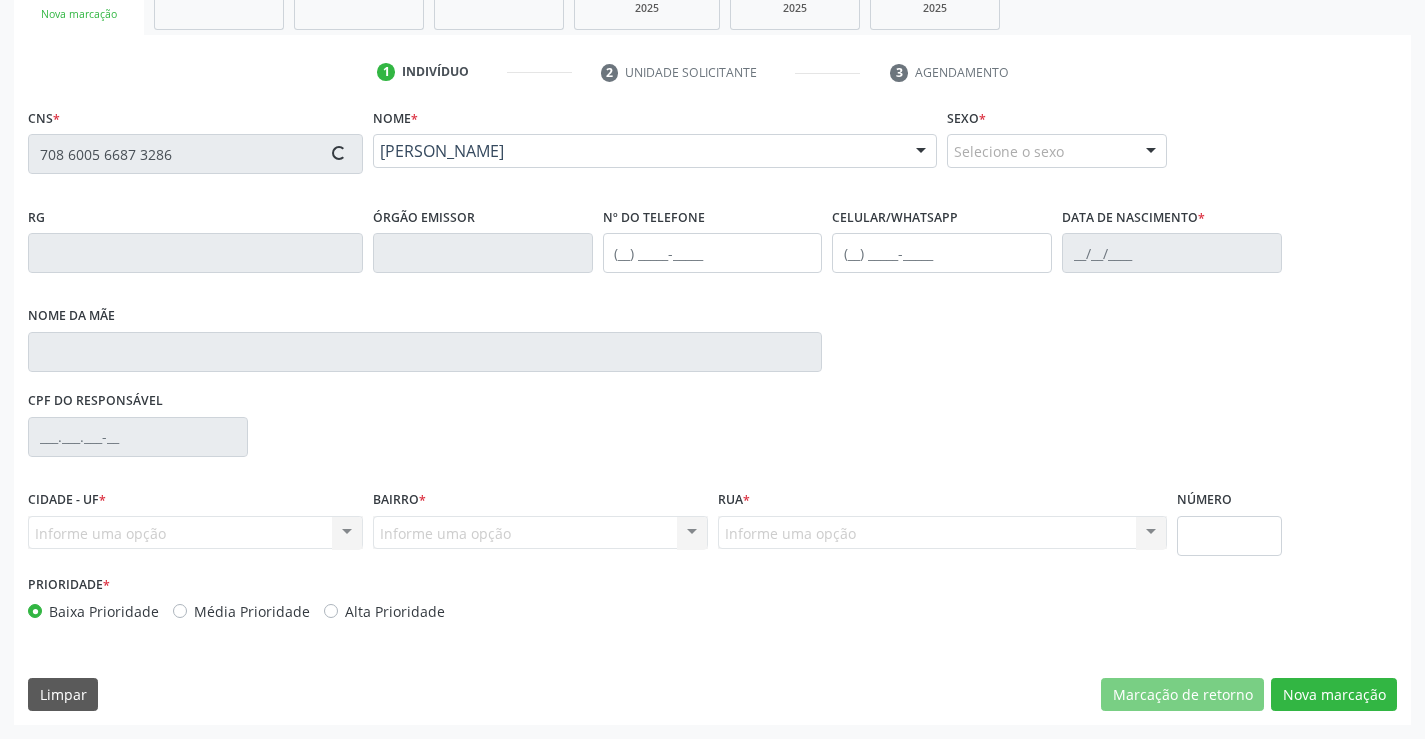 type on "0741394790" 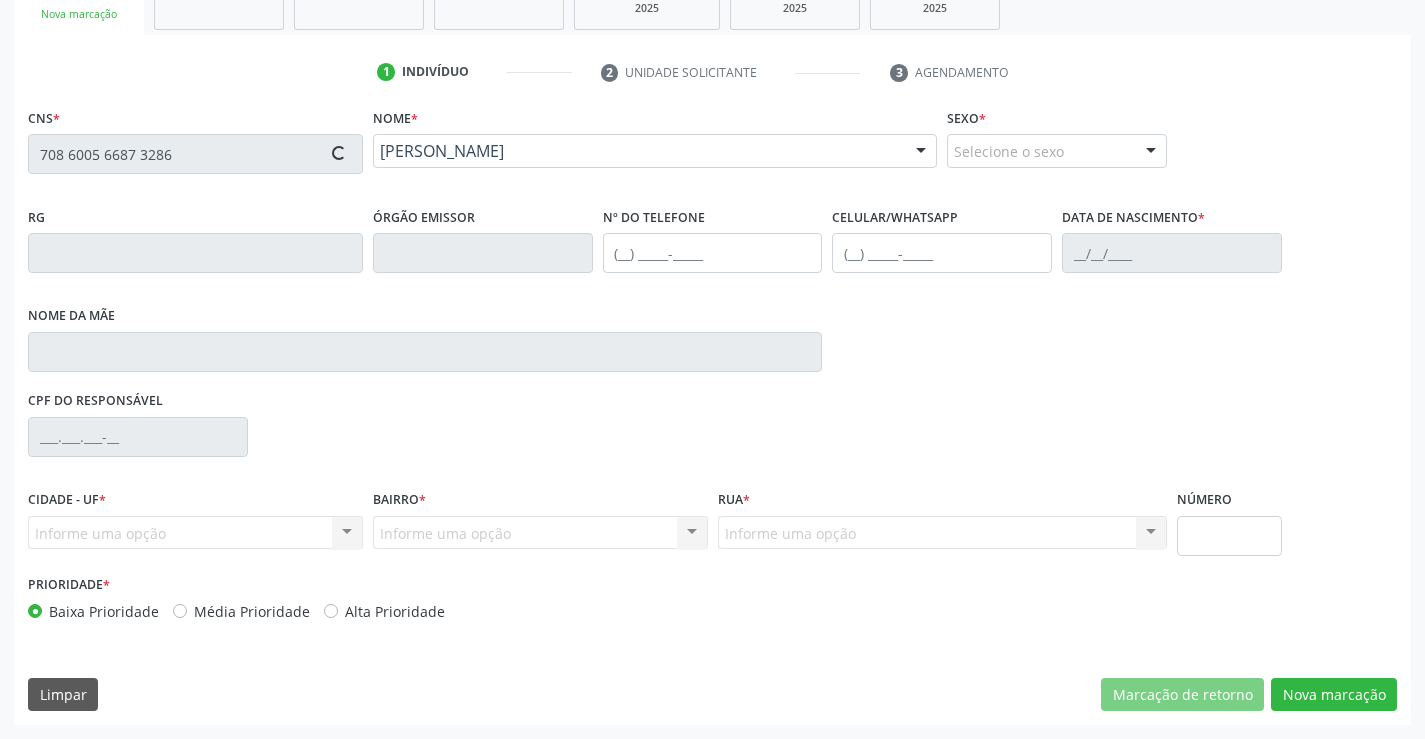 type on "[PHONE_NUMBER]" 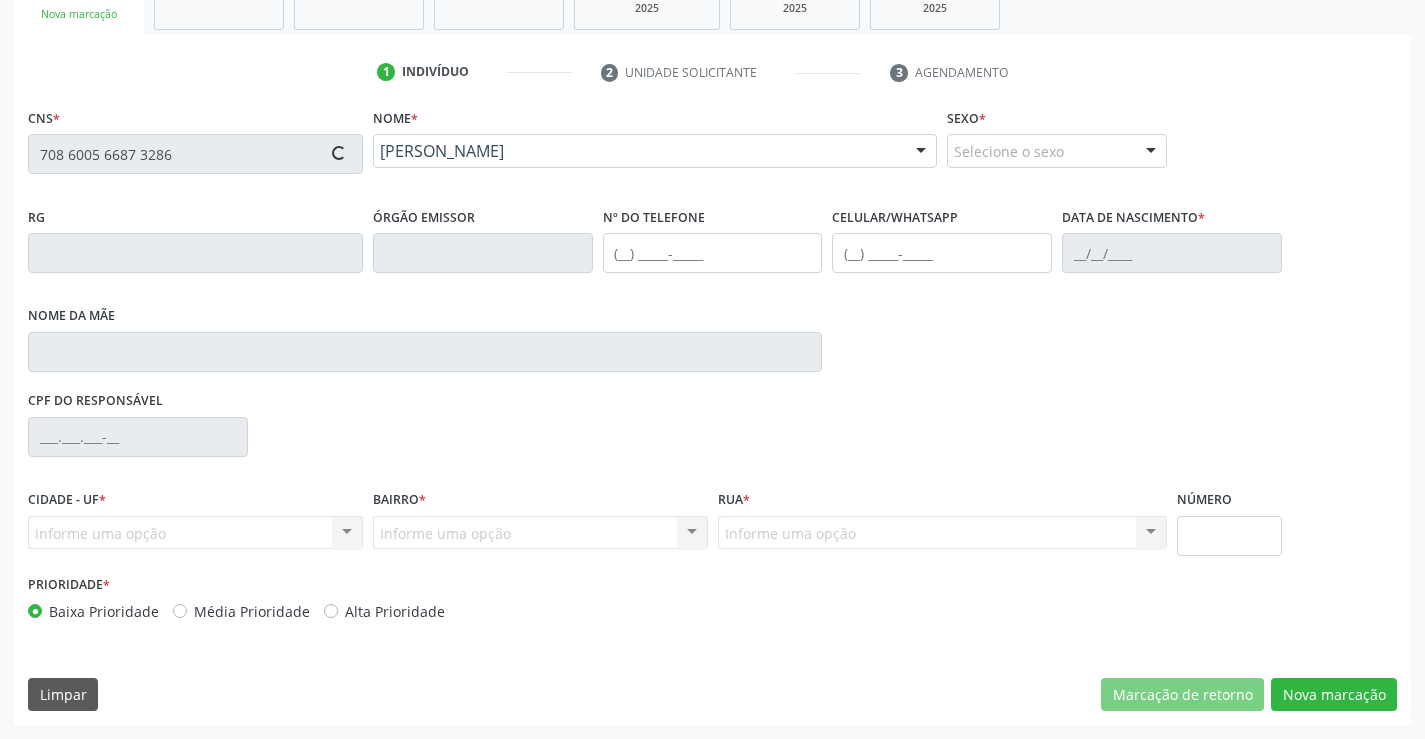 type on "[PHONE_NUMBER]" 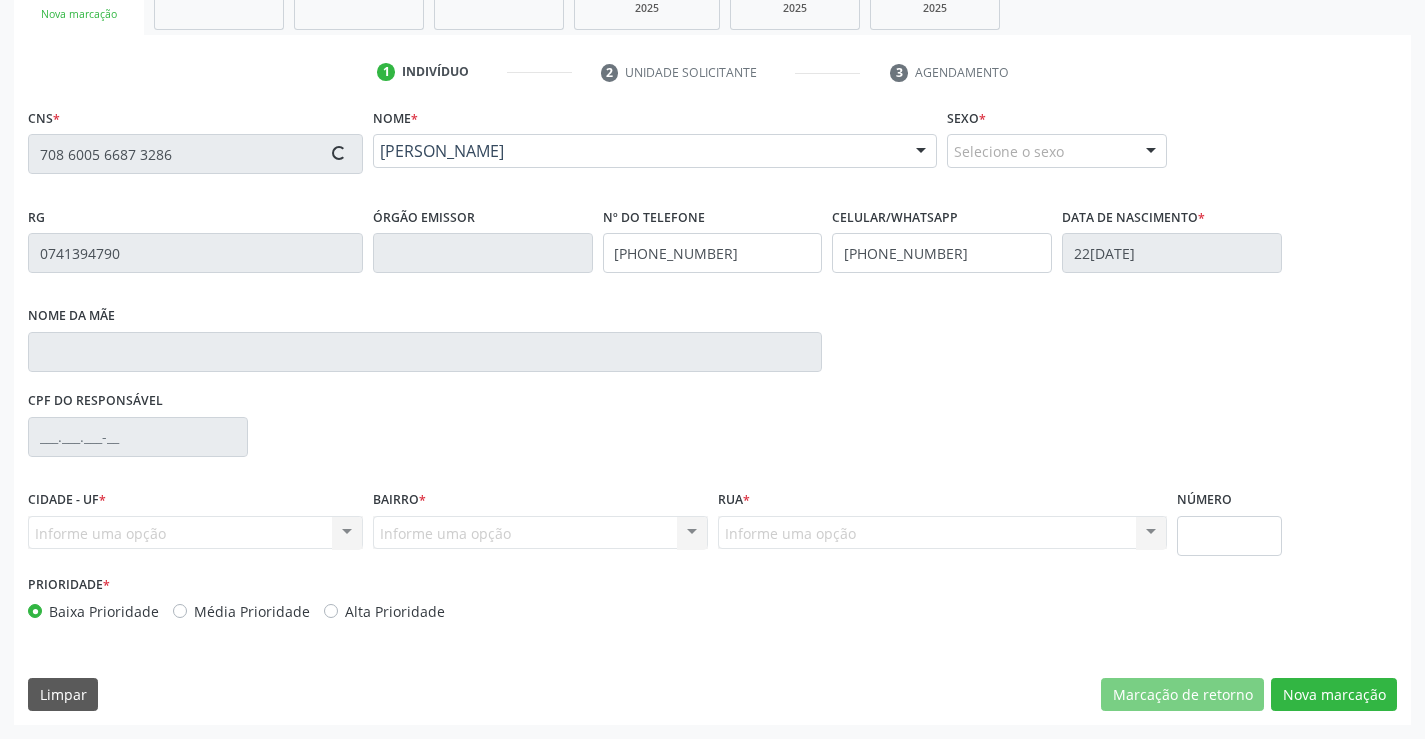 type on "638.371.375-20" 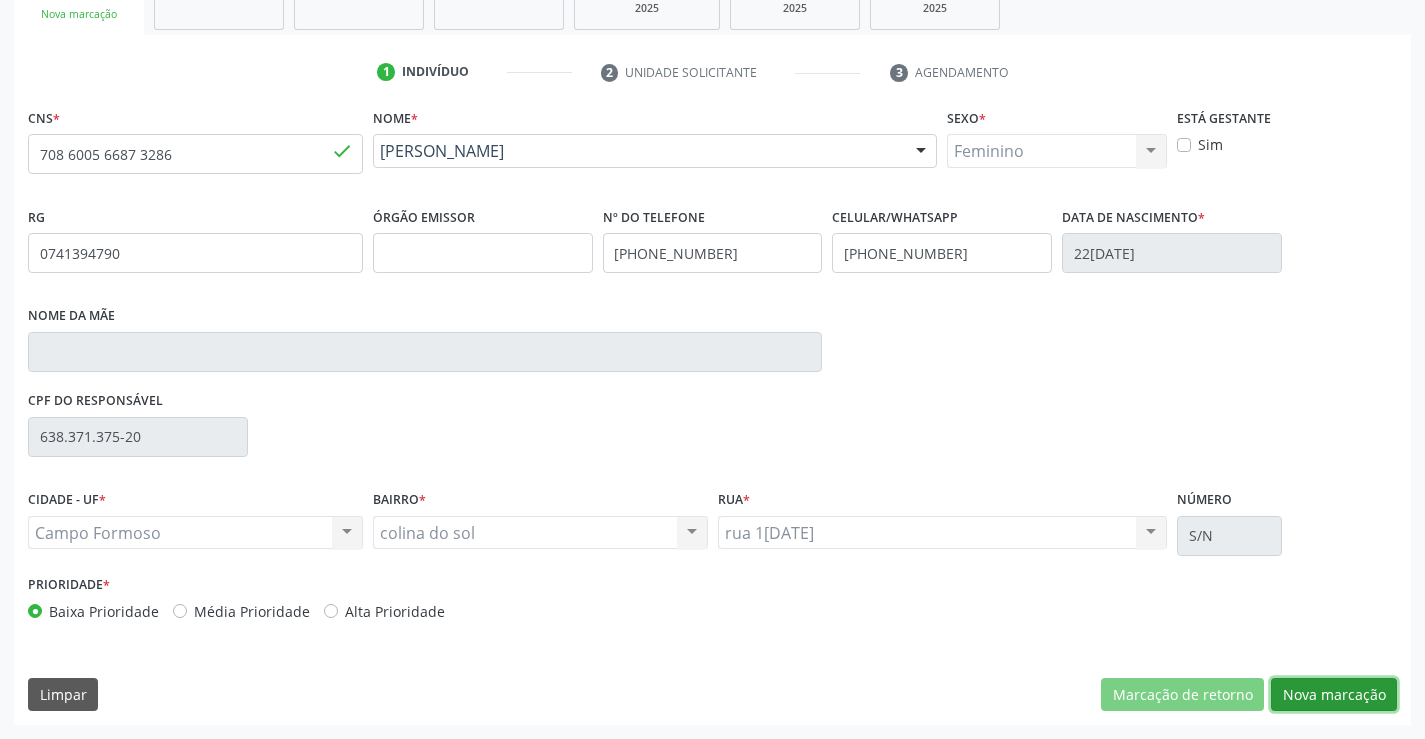 click on "Nova marcação" at bounding box center (1334, 695) 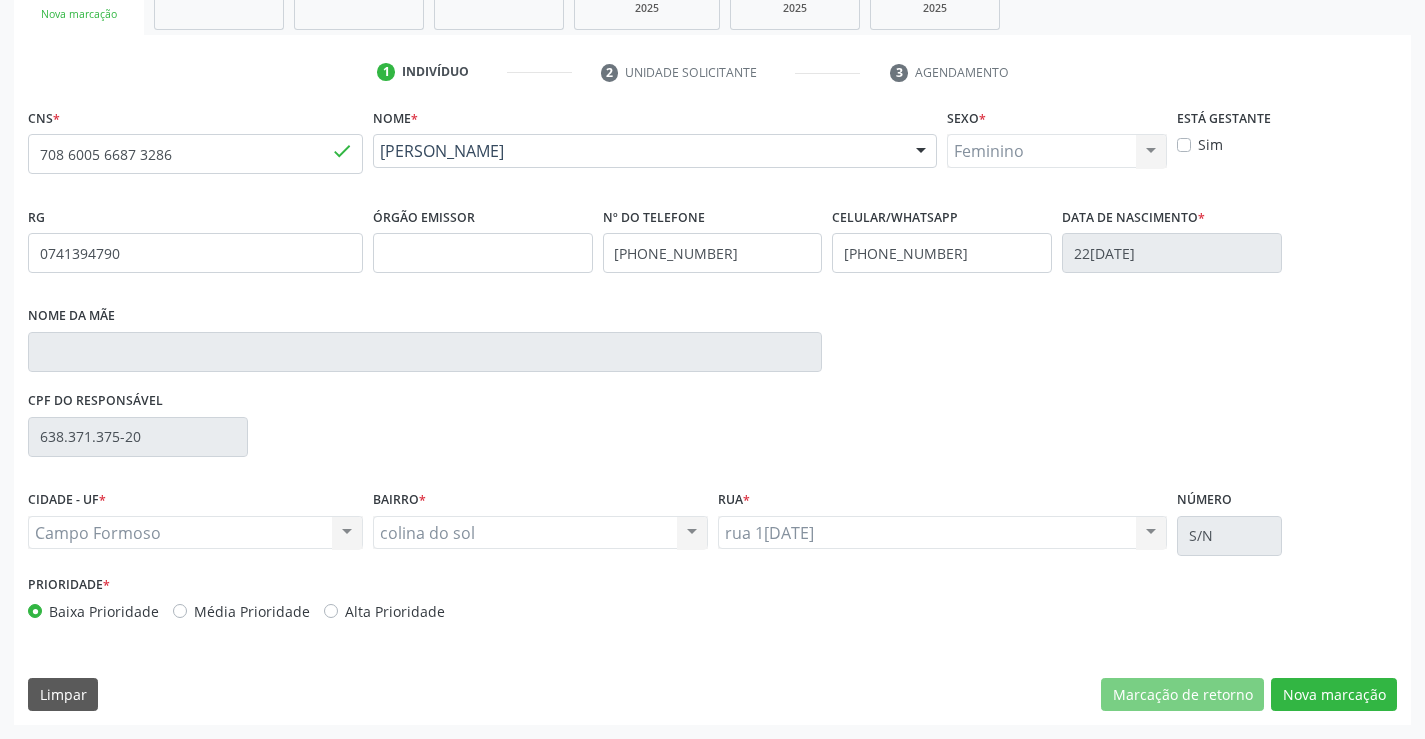 scroll, scrollTop: 167, scrollLeft: 0, axis: vertical 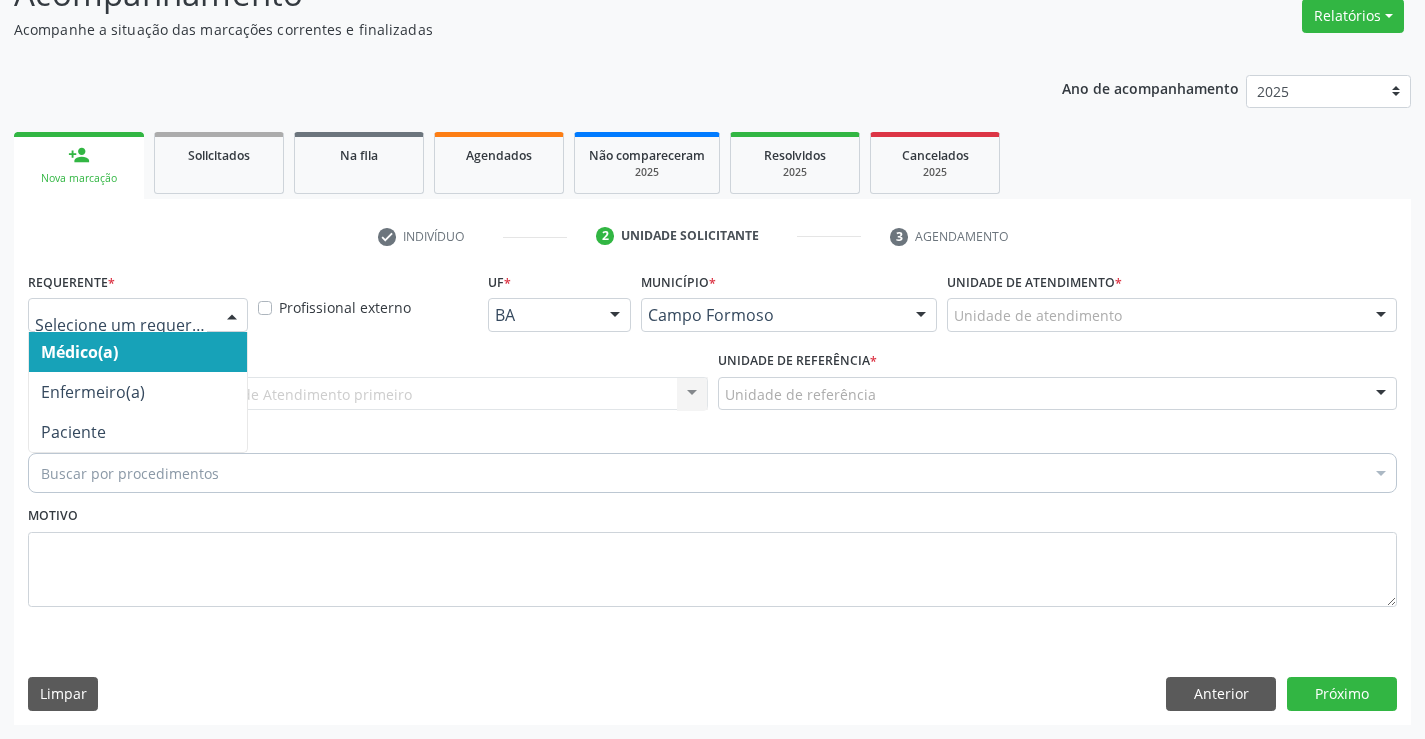 click at bounding box center (232, 316) 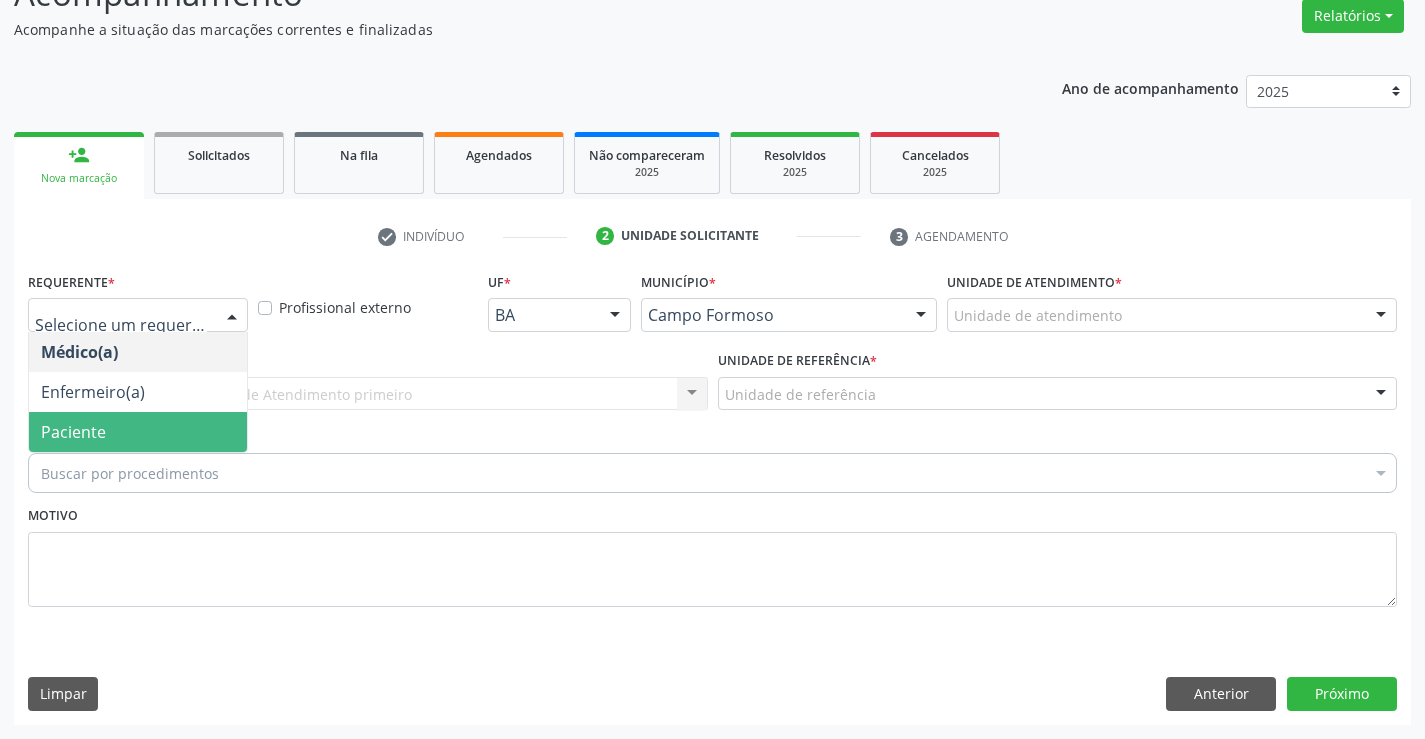 click on "Paciente" at bounding box center [73, 432] 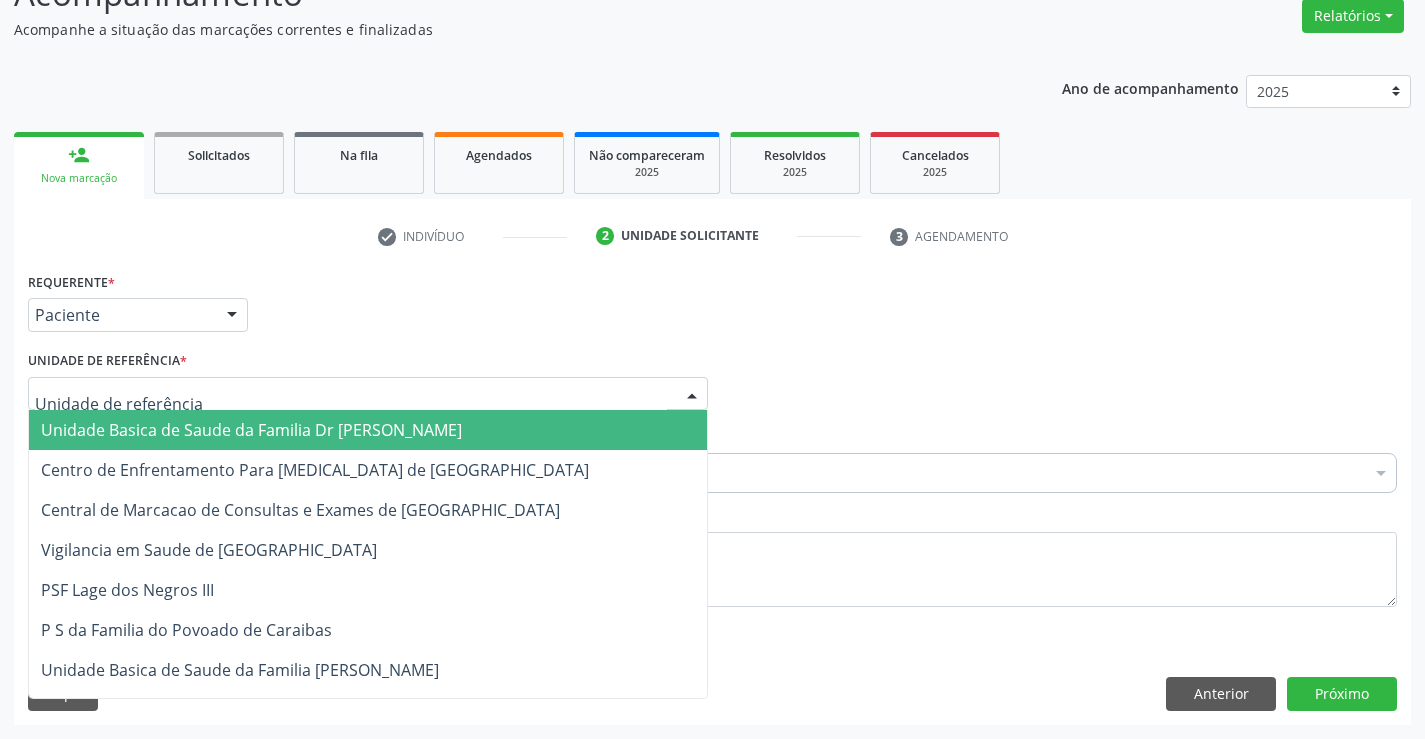 click at bounding box center (368, 394) 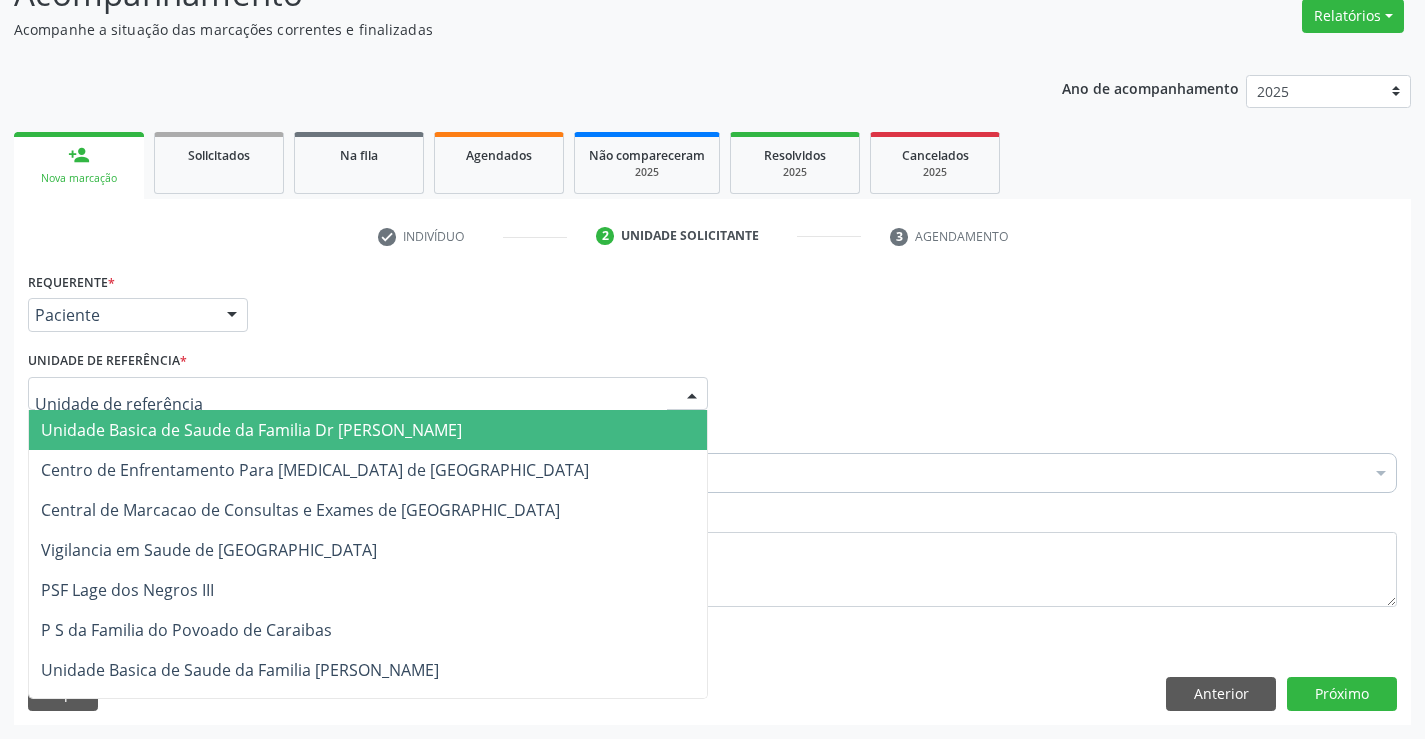 click on "Unidade Basica de Saude da Familia Dr [PERSON_NAME]" at bounding box center [251, 430] 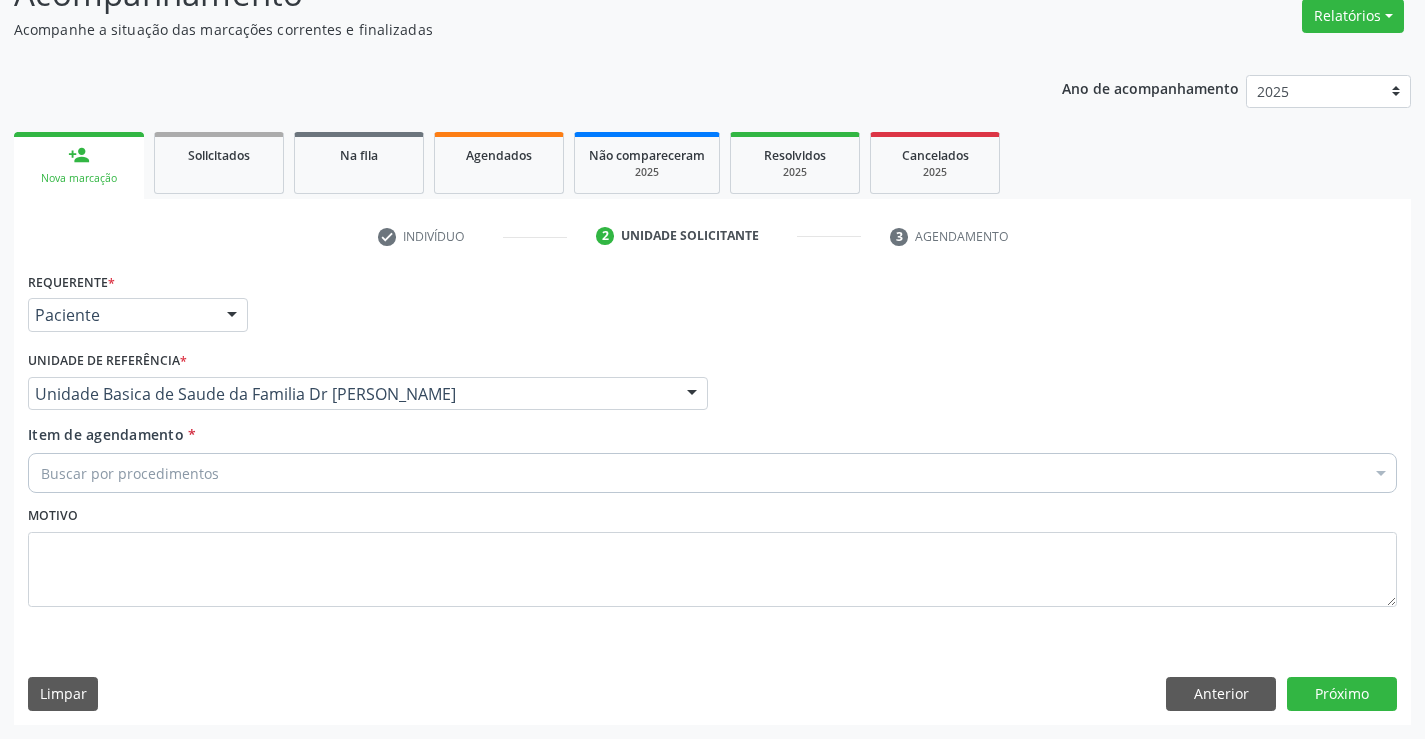 click on "Buscar por procedimentos" at bounding box center (712, 473) 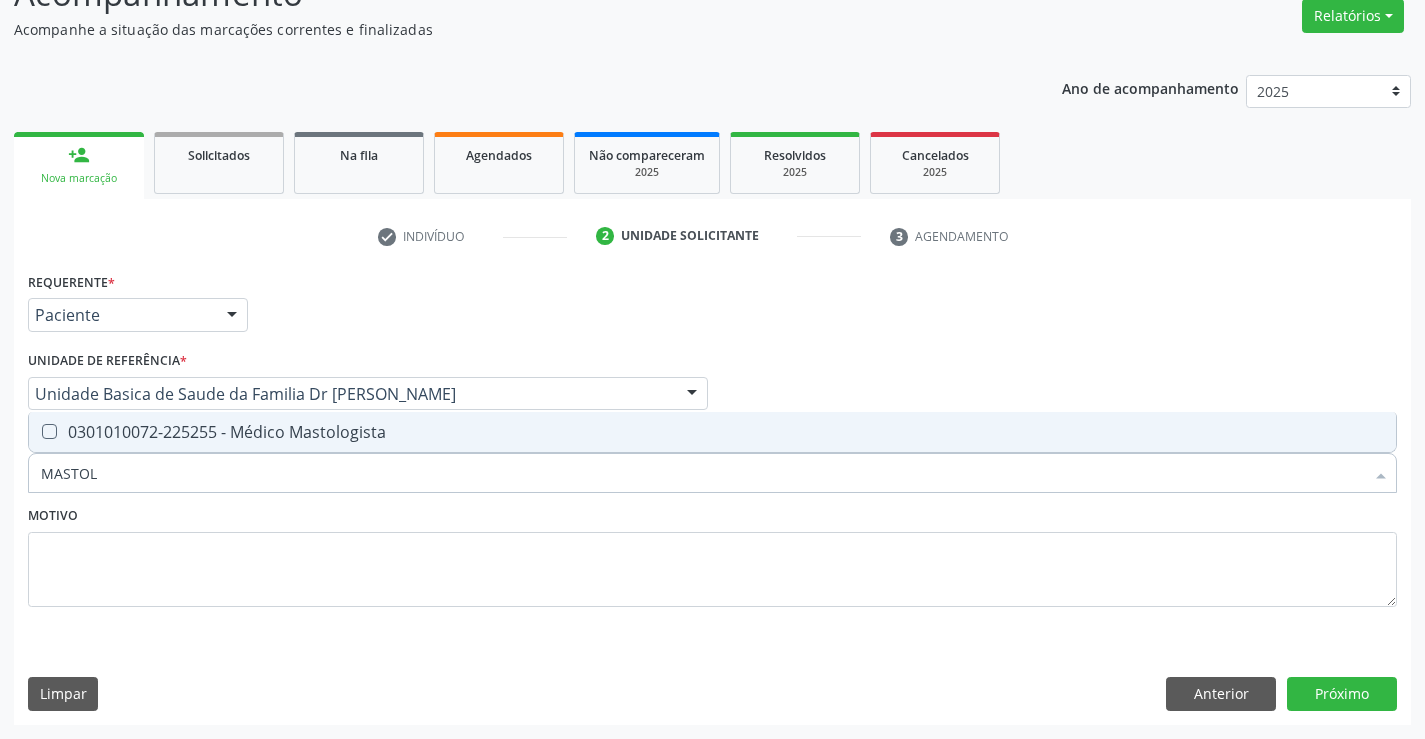 type on "MASTOLO" 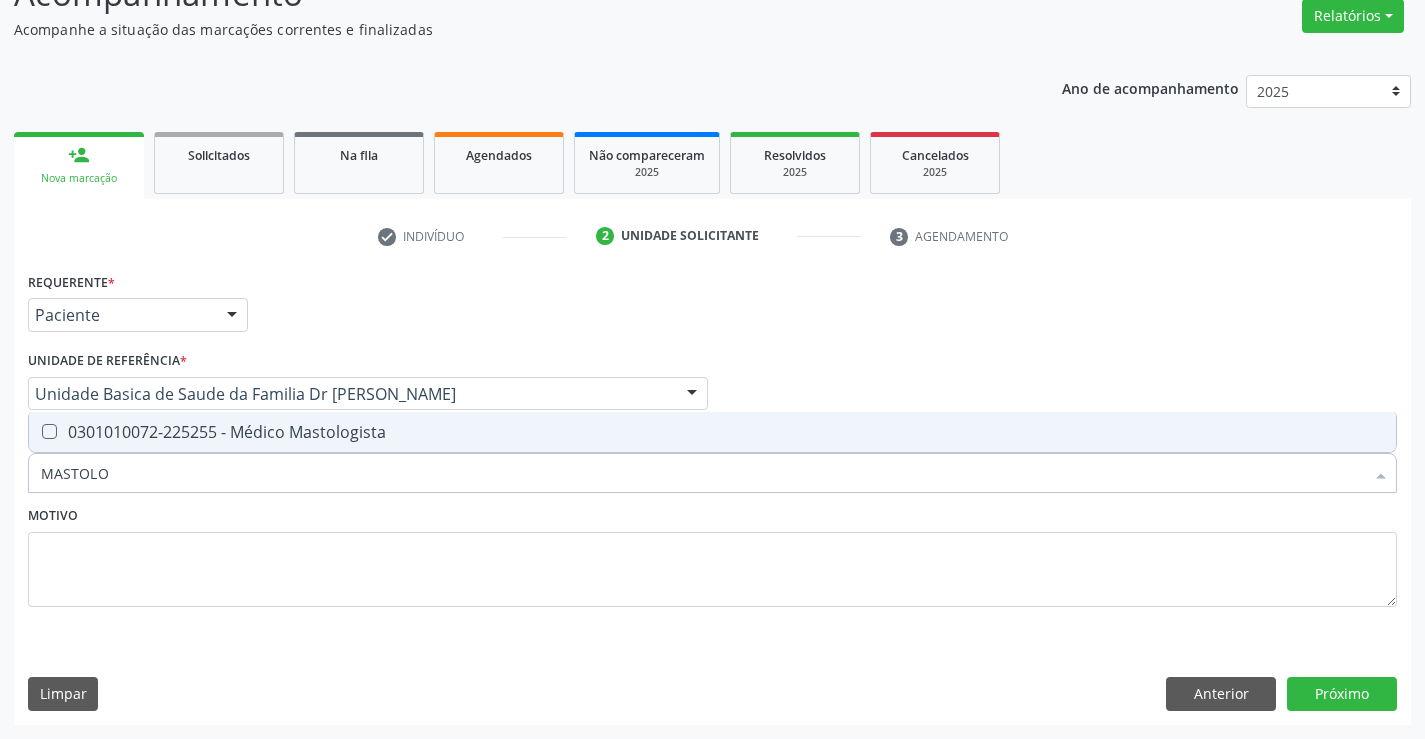 click on "0301010072-225255 - Médico Mastologista" at bounding box center (712, 432) 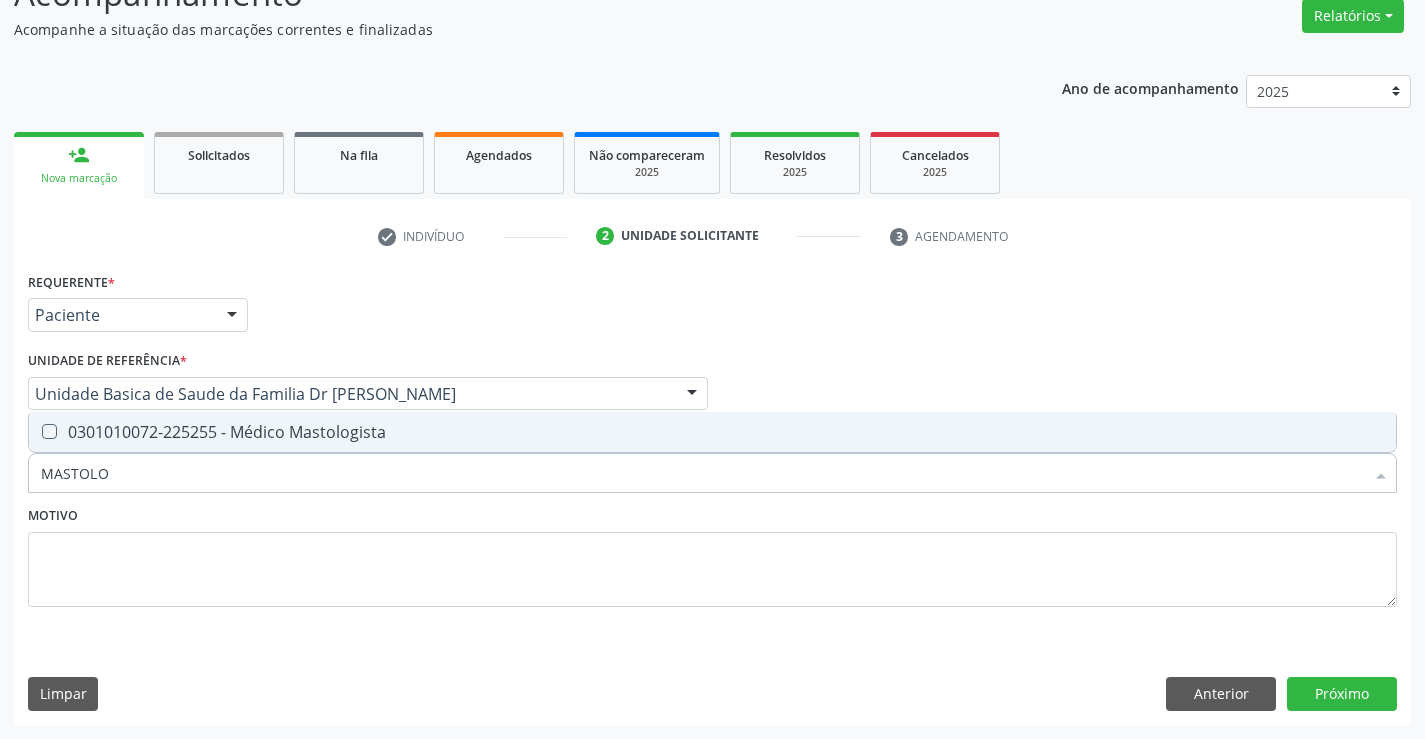 checkbox on "true" 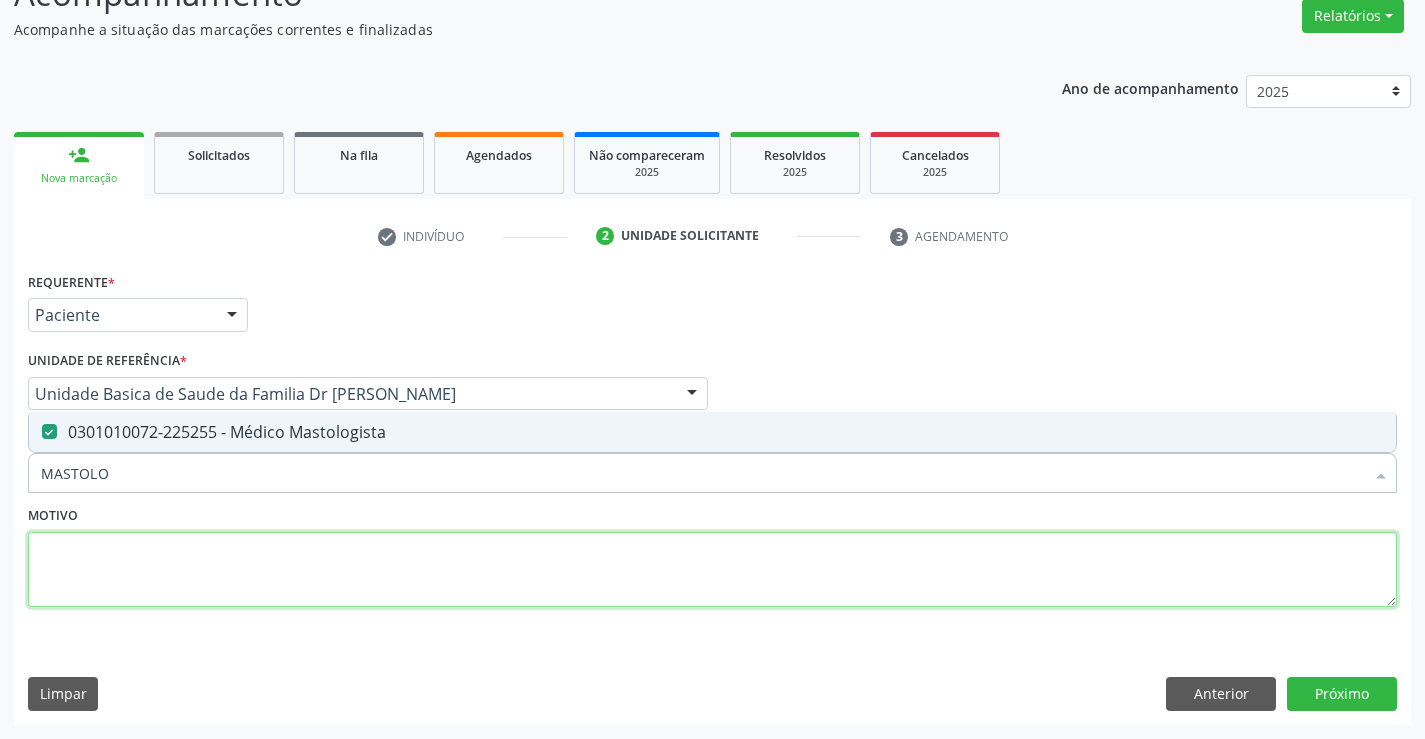 click at bounding box center (712, 570) 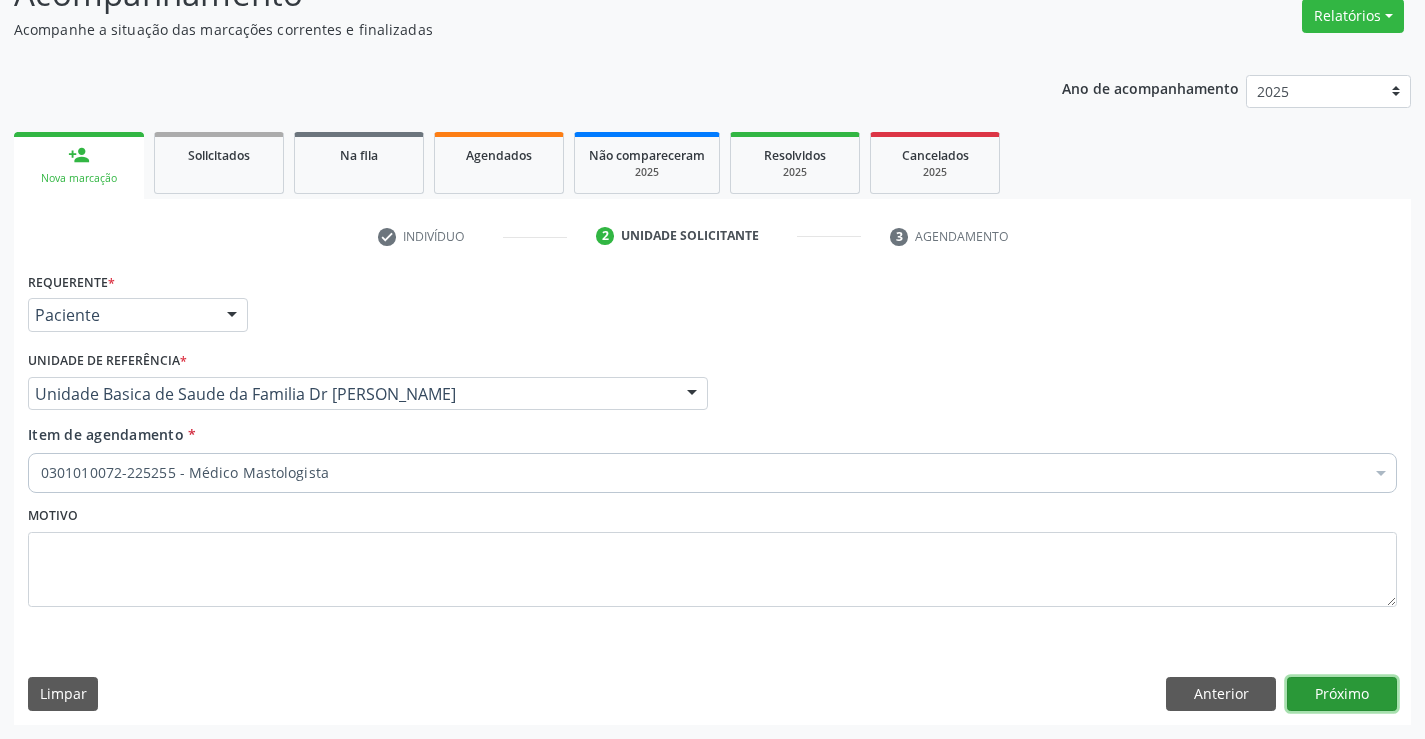 click on "Próximo" at bounding box center (1342, 694) 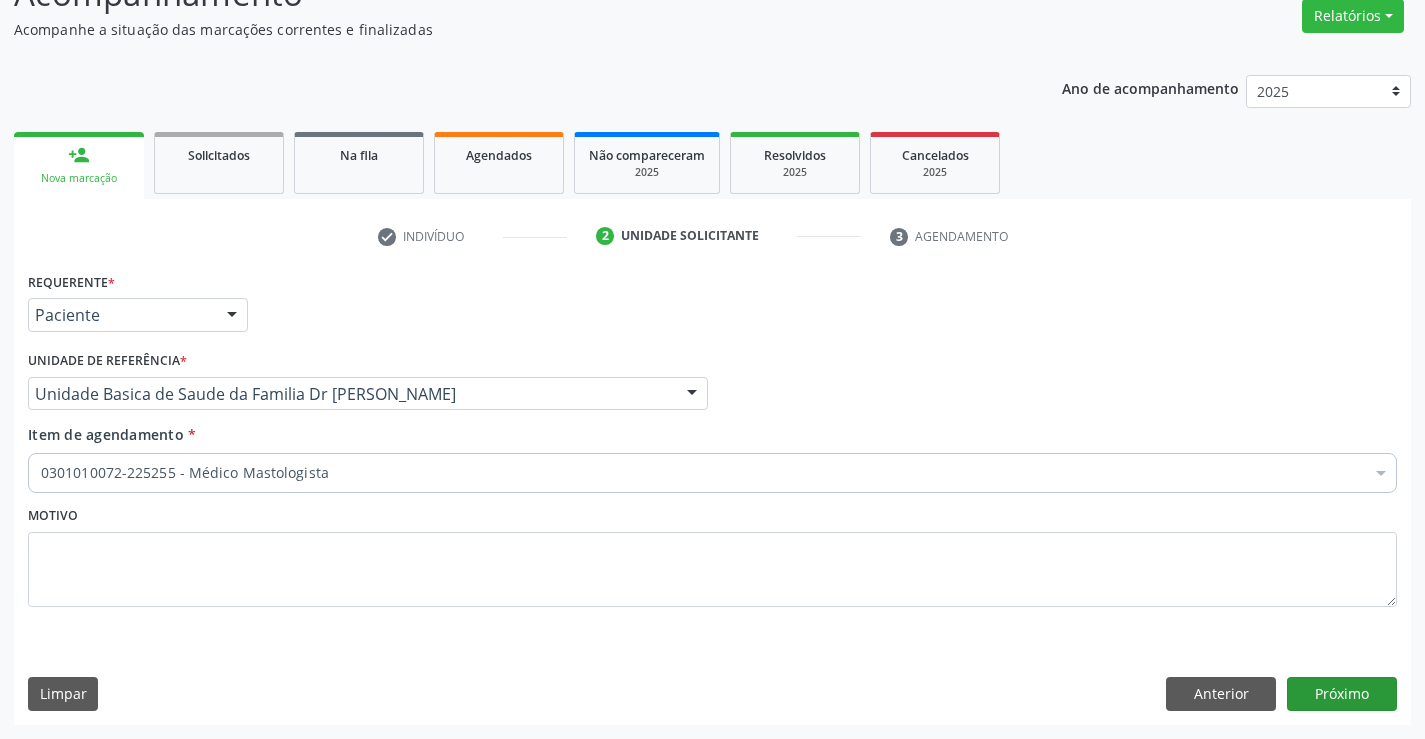 scroll, scrollTop: 131, scrollLeft: 0, axis: vertical 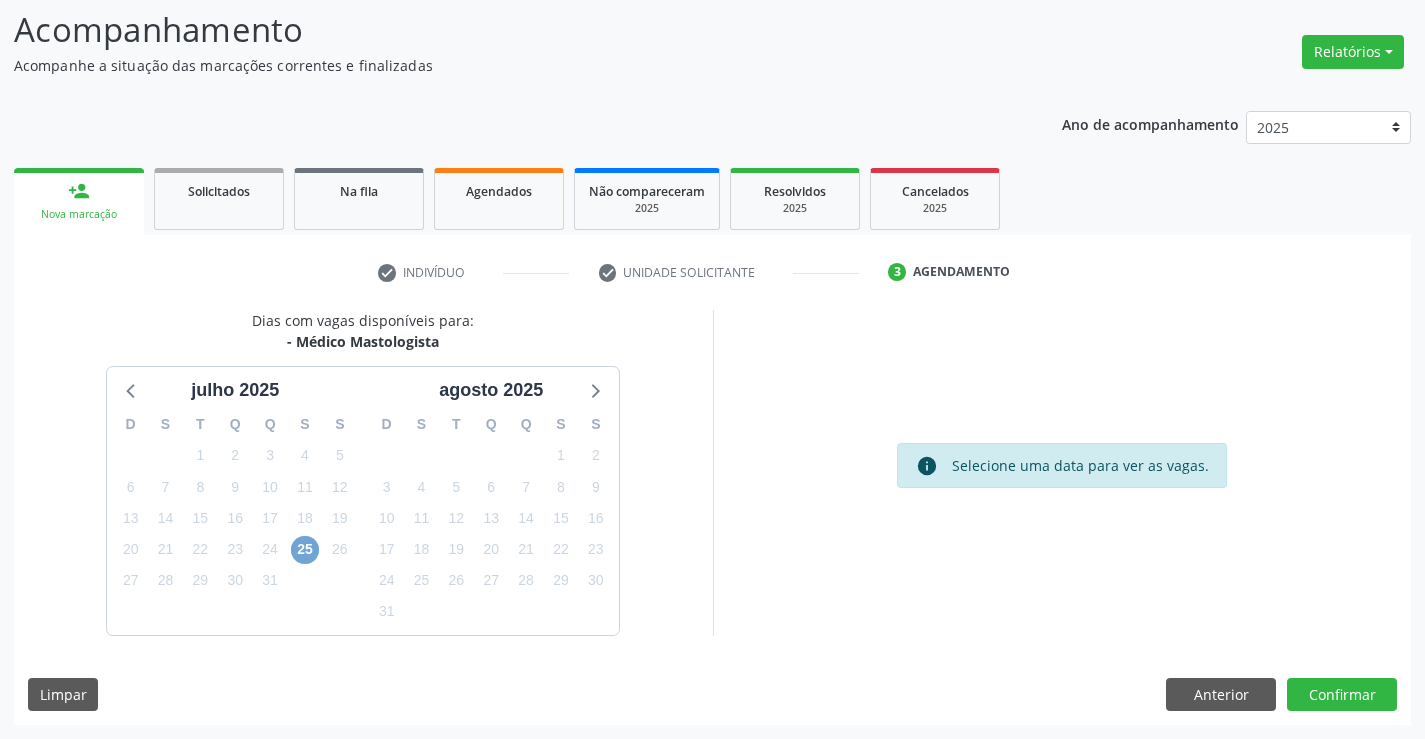 click on "25" at bounding box center [305, 550] 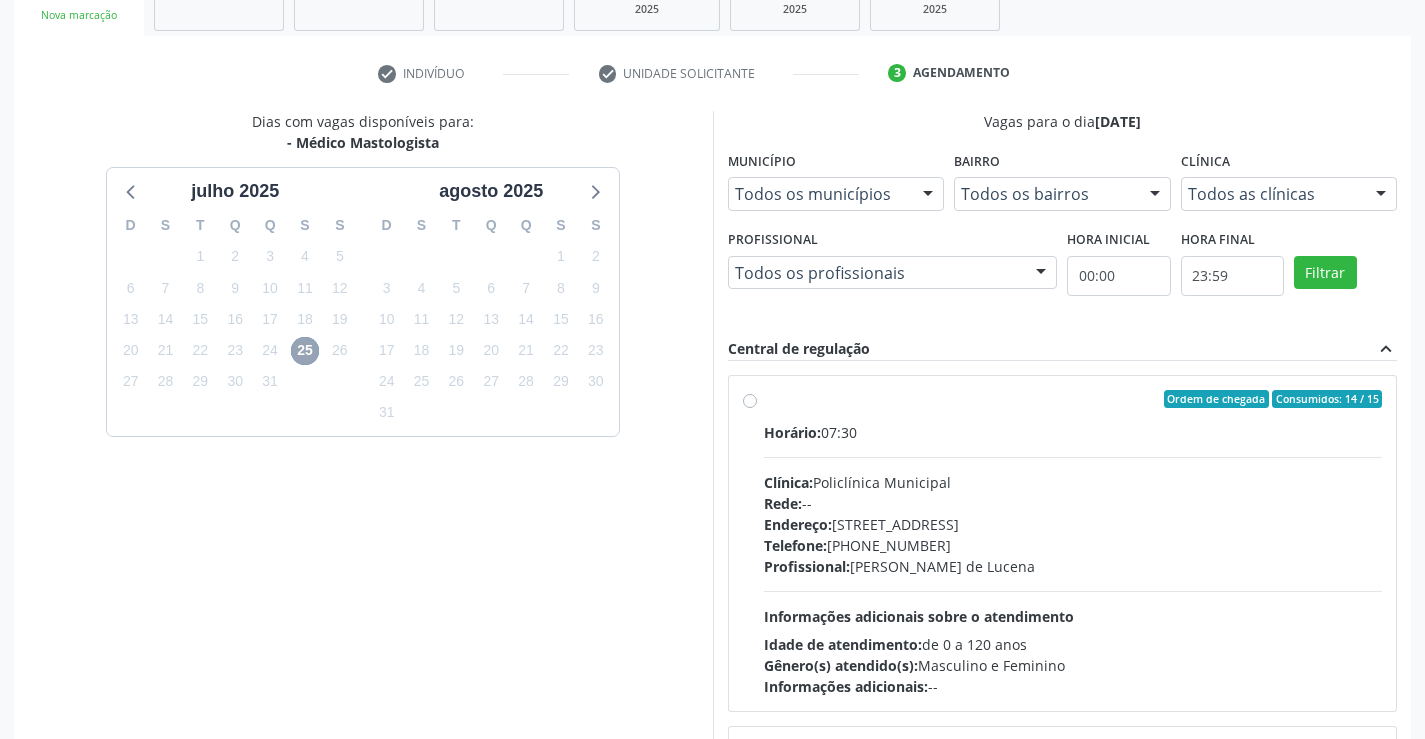 scroll, scrollTop: 331, scrollLeft: 0, axis: vertical 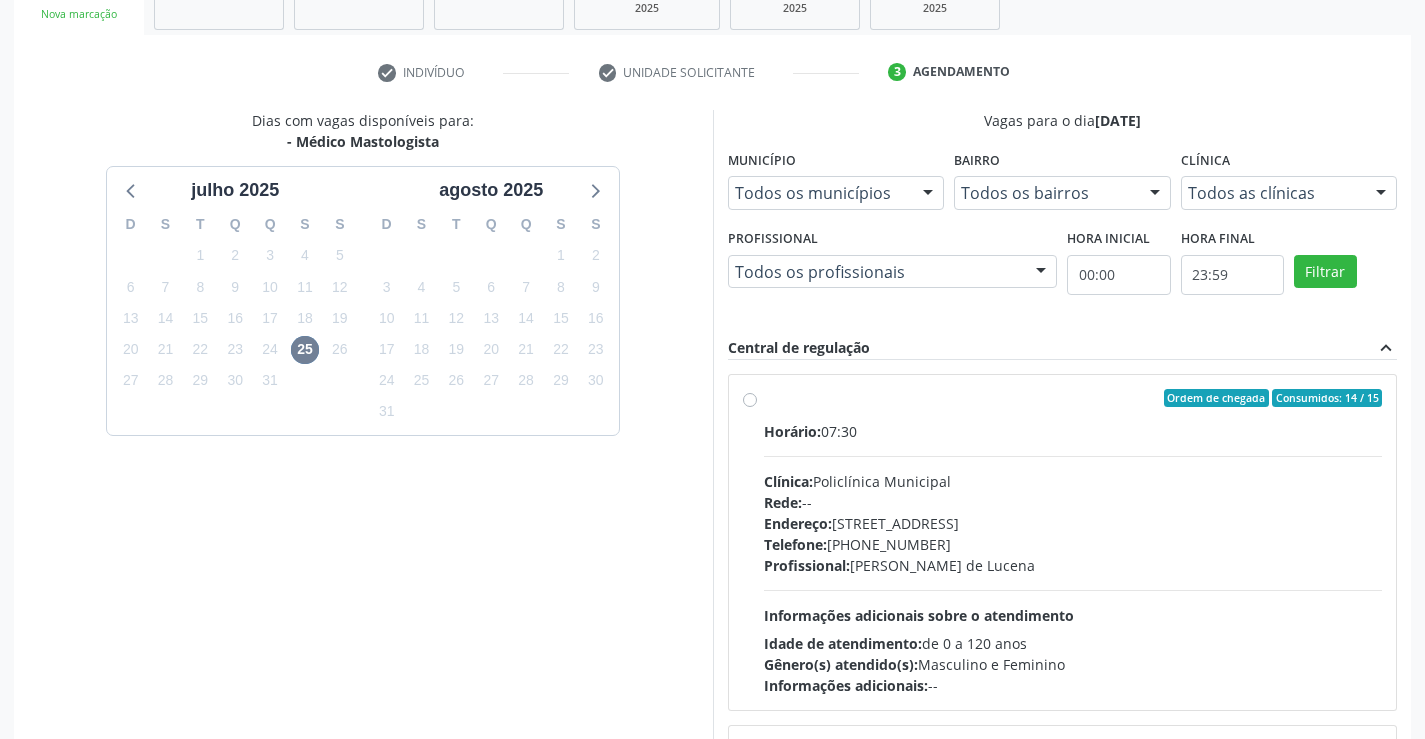 click on "Horário:   07:30" at bounding box center [1073, 431] 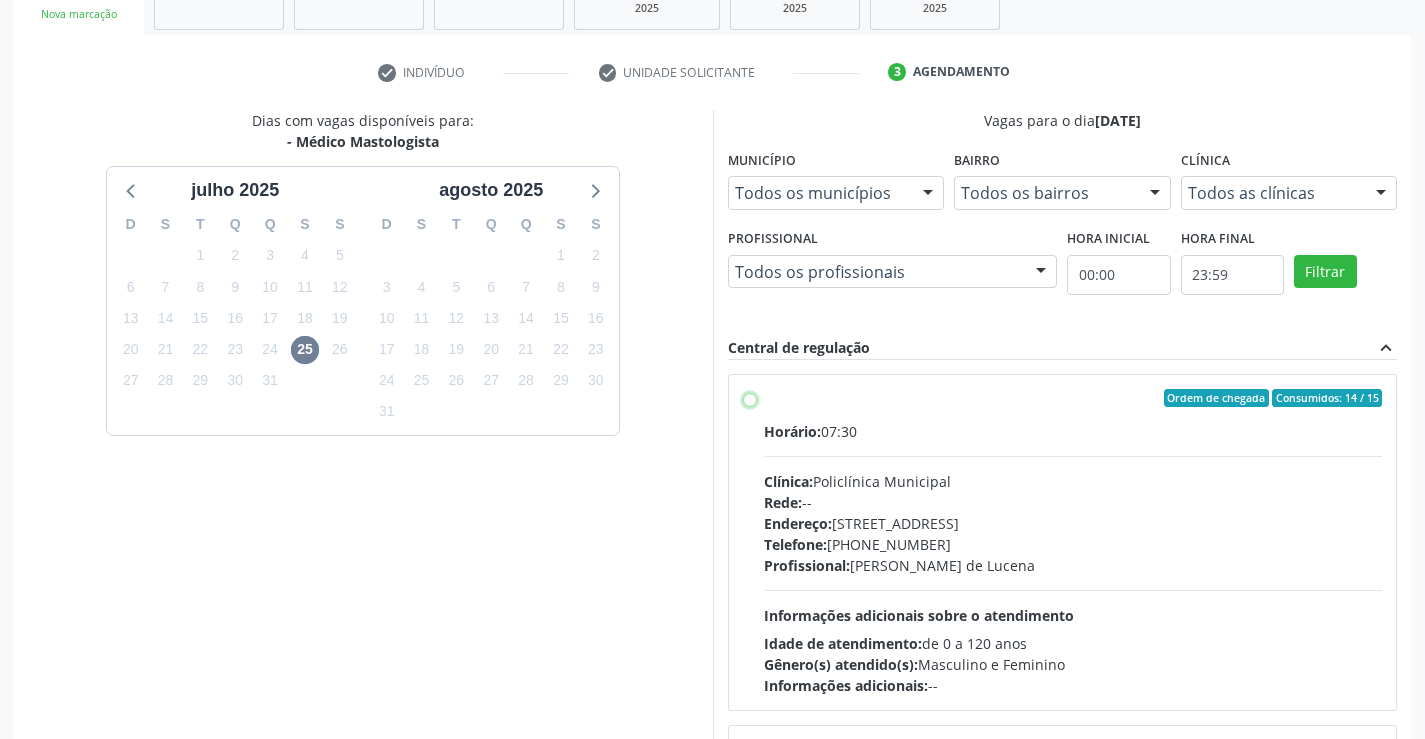 click on "Ordem de chegada
Consumidos: 14 / 15
Horário:   07:30
Clínica:  Policlínica Municipal
Rede:
--
[GEOGRAPHIC_DATA]:   [STREET_ADDRESS]
Telefone:   [PHONE_NUMBER]
Profissional:
[PERSON_NAME] de Lucena
Informações adicionais sobre o atendimento
Idade de atendimento:
de 0 a 120 anos
Gênero(s) atendido(s):
Masculino e Feminino
Informações adicionais:
--" at bounding box center [750, 398] 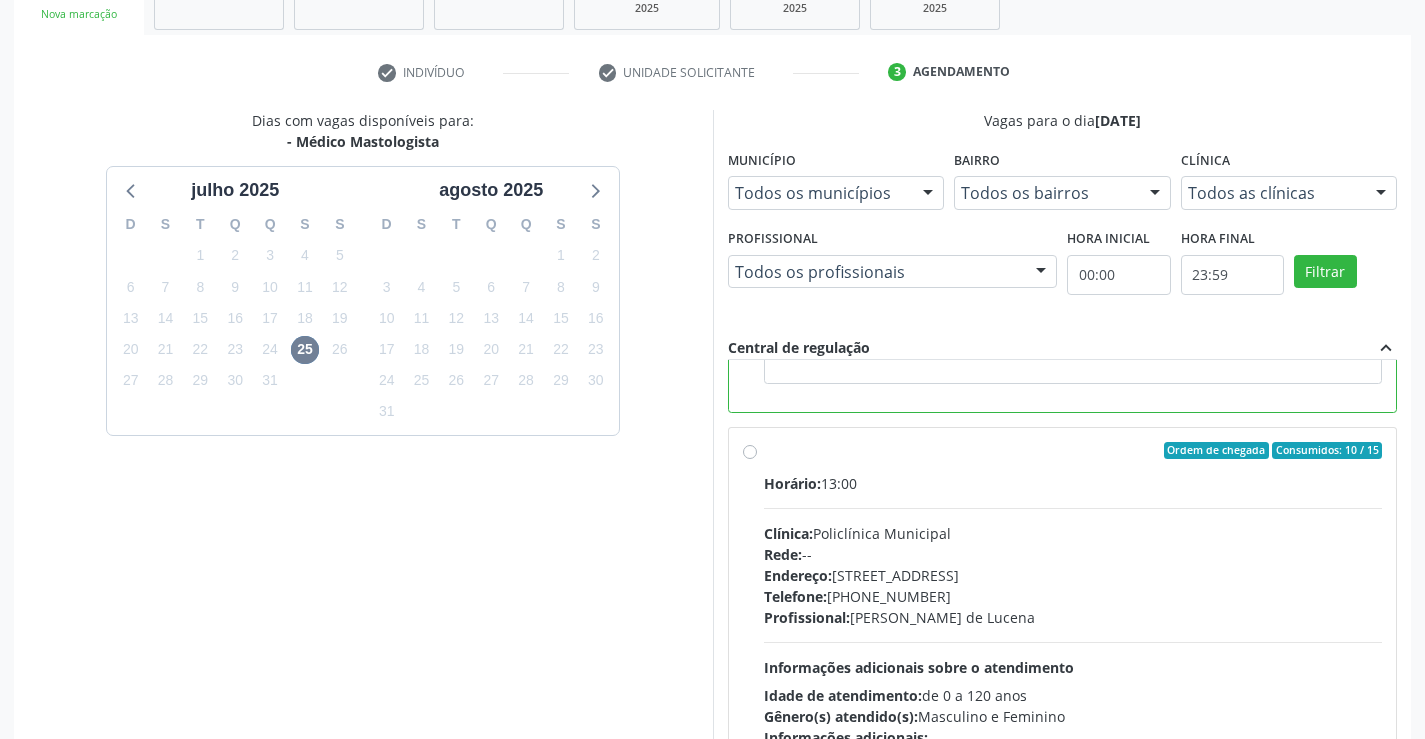 scroll, scrollTop: 450, scrollLeft: 0, axis: vertical 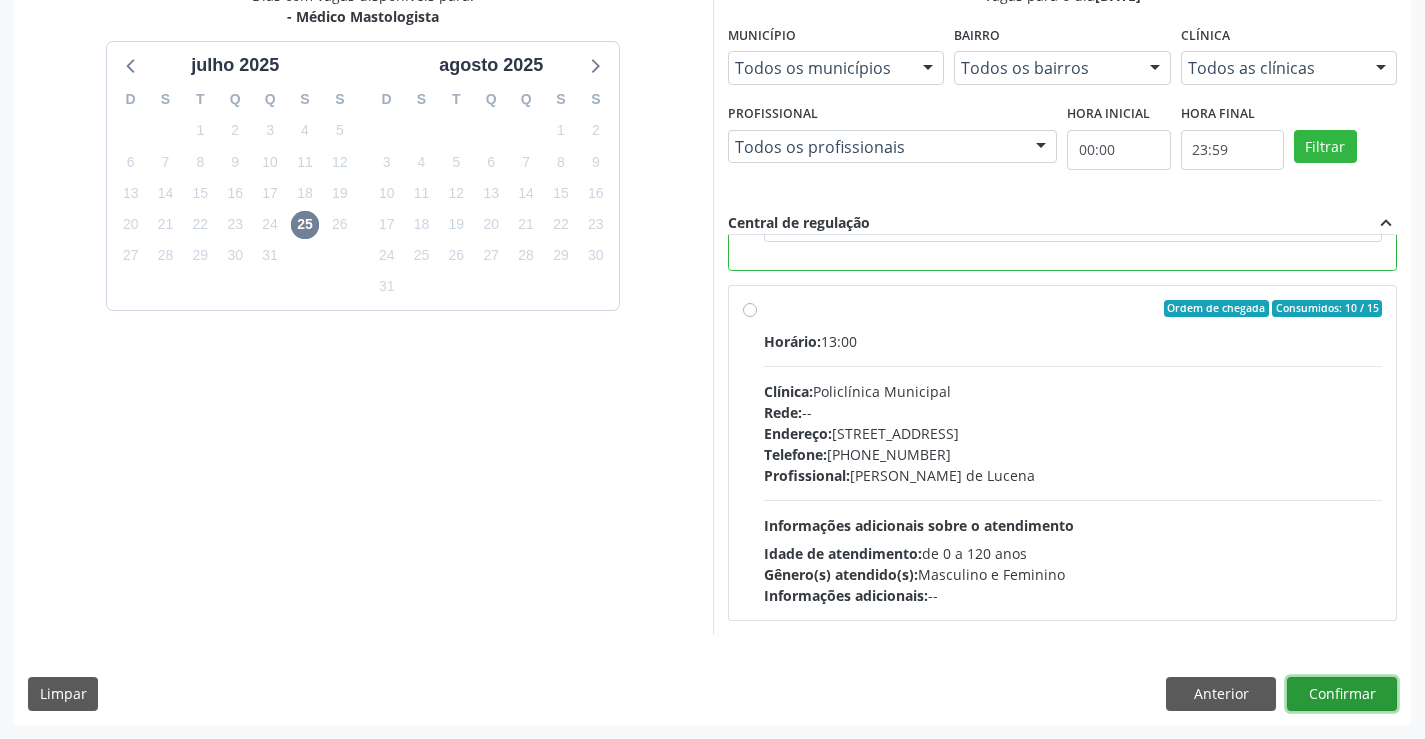 click on "Confirmar" at bounding box center (1342, 694) 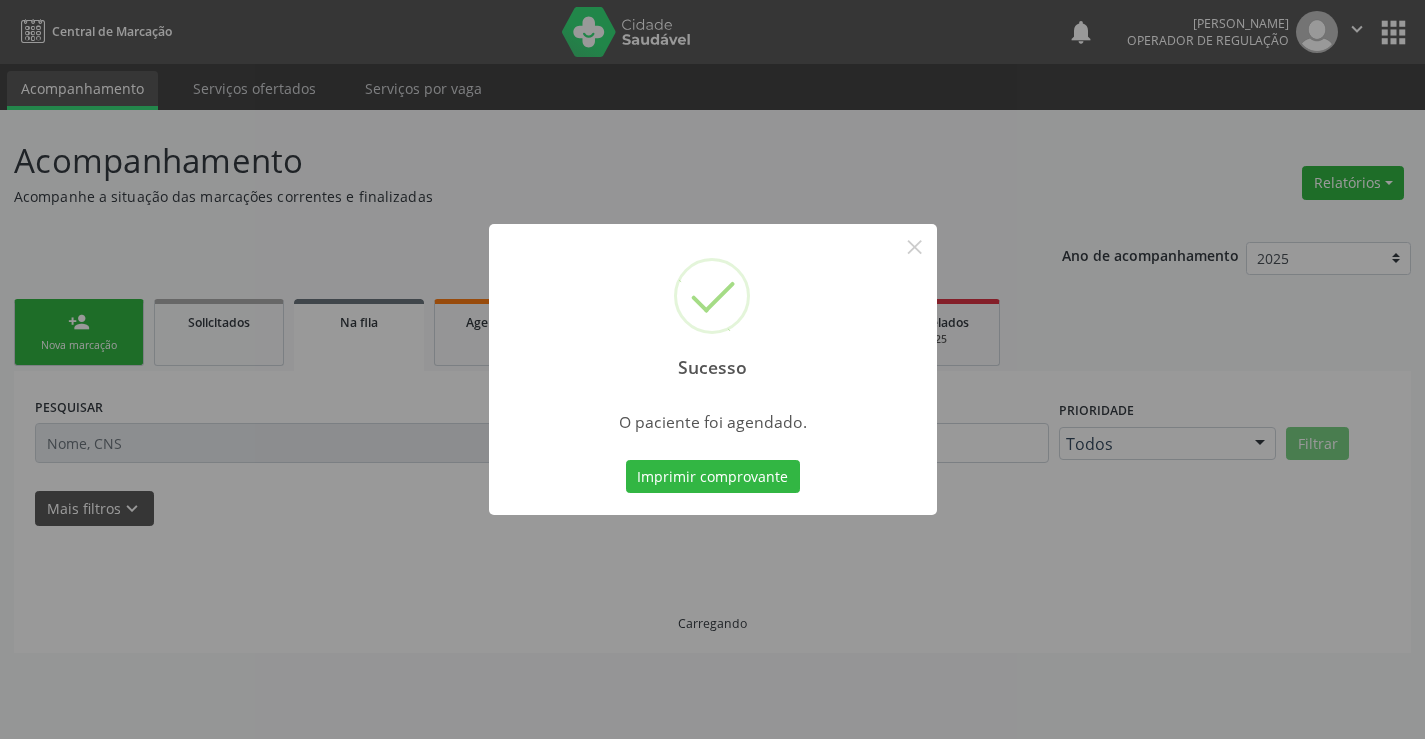 scroll, scrollTop: 0, scrollLeft: 0, axis: both 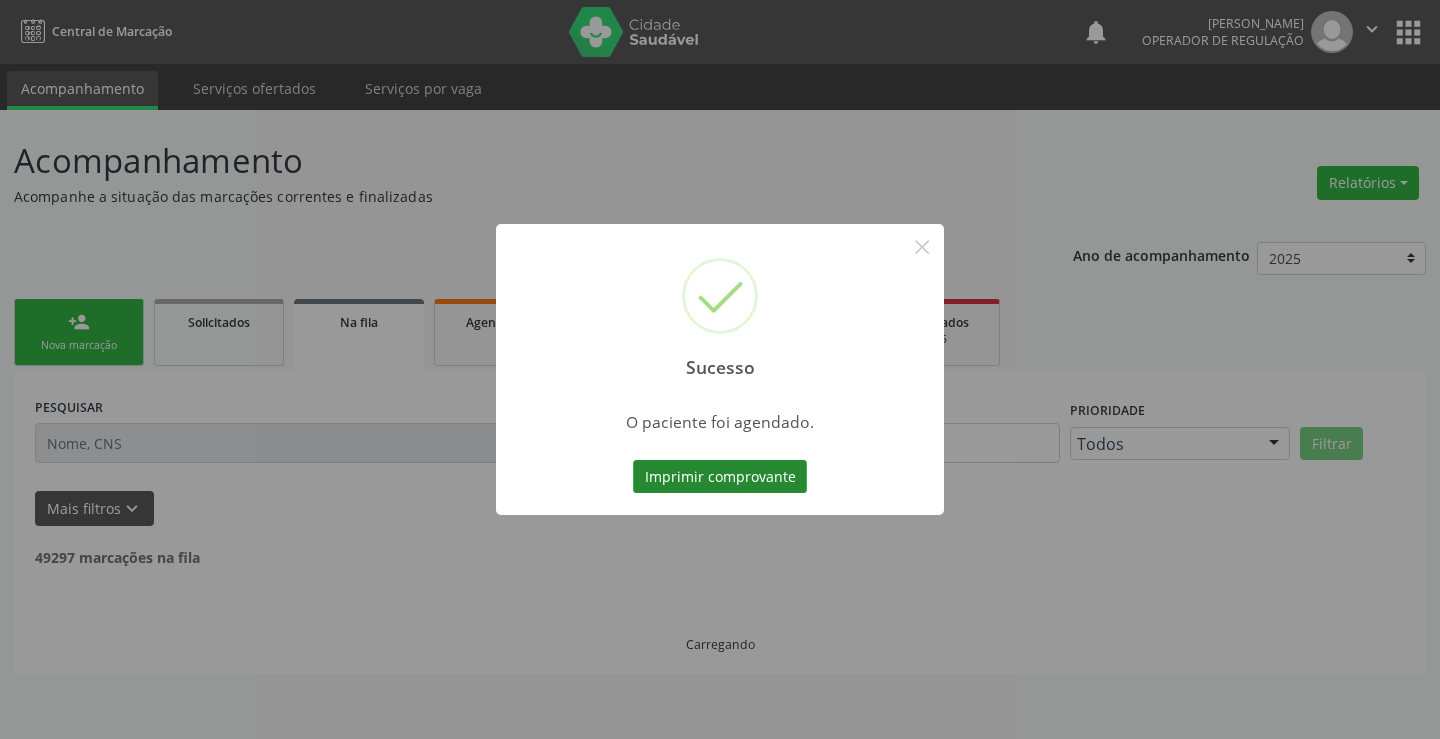 click on "Imprimir comprovante" at bounding box center [720, 477] 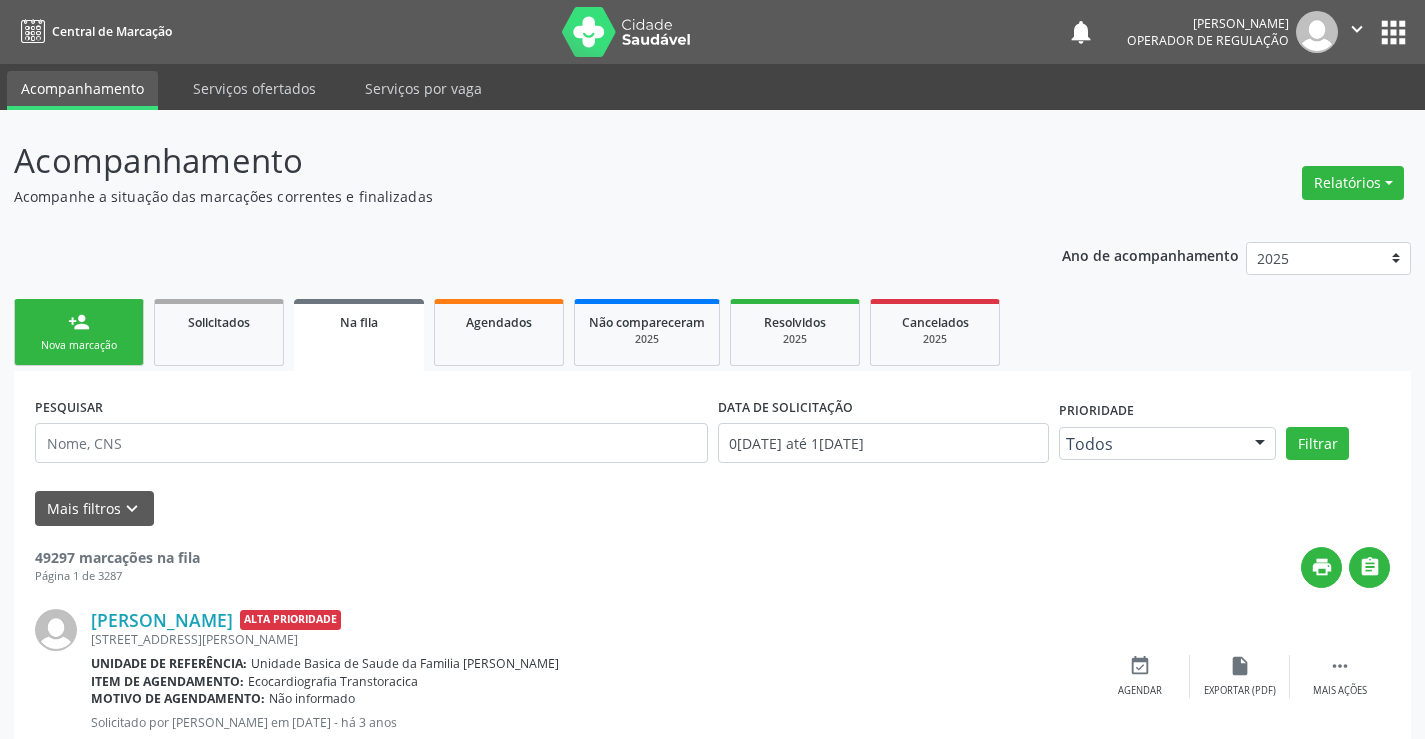 click on "" at bounding box center [1357, 29] 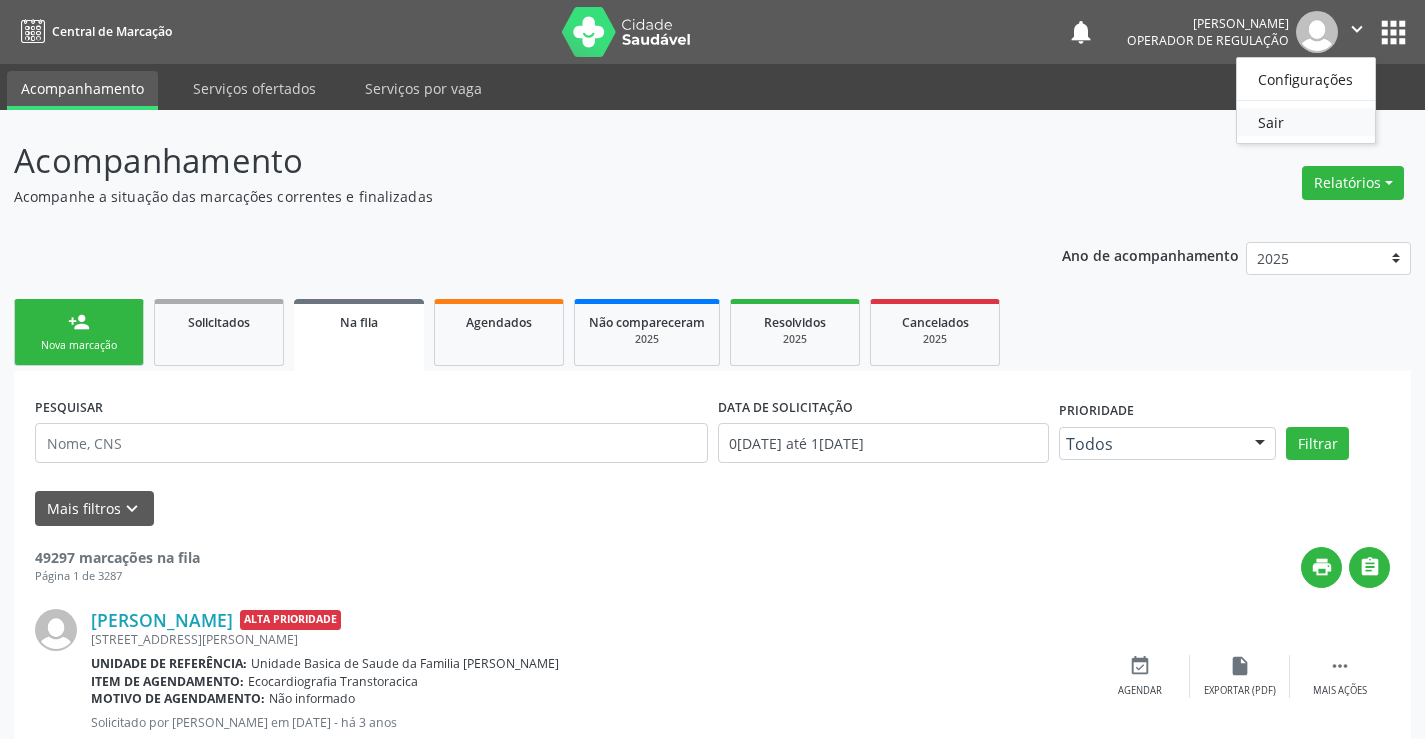 click on "Sair" at bounding box center (1306, 122) 